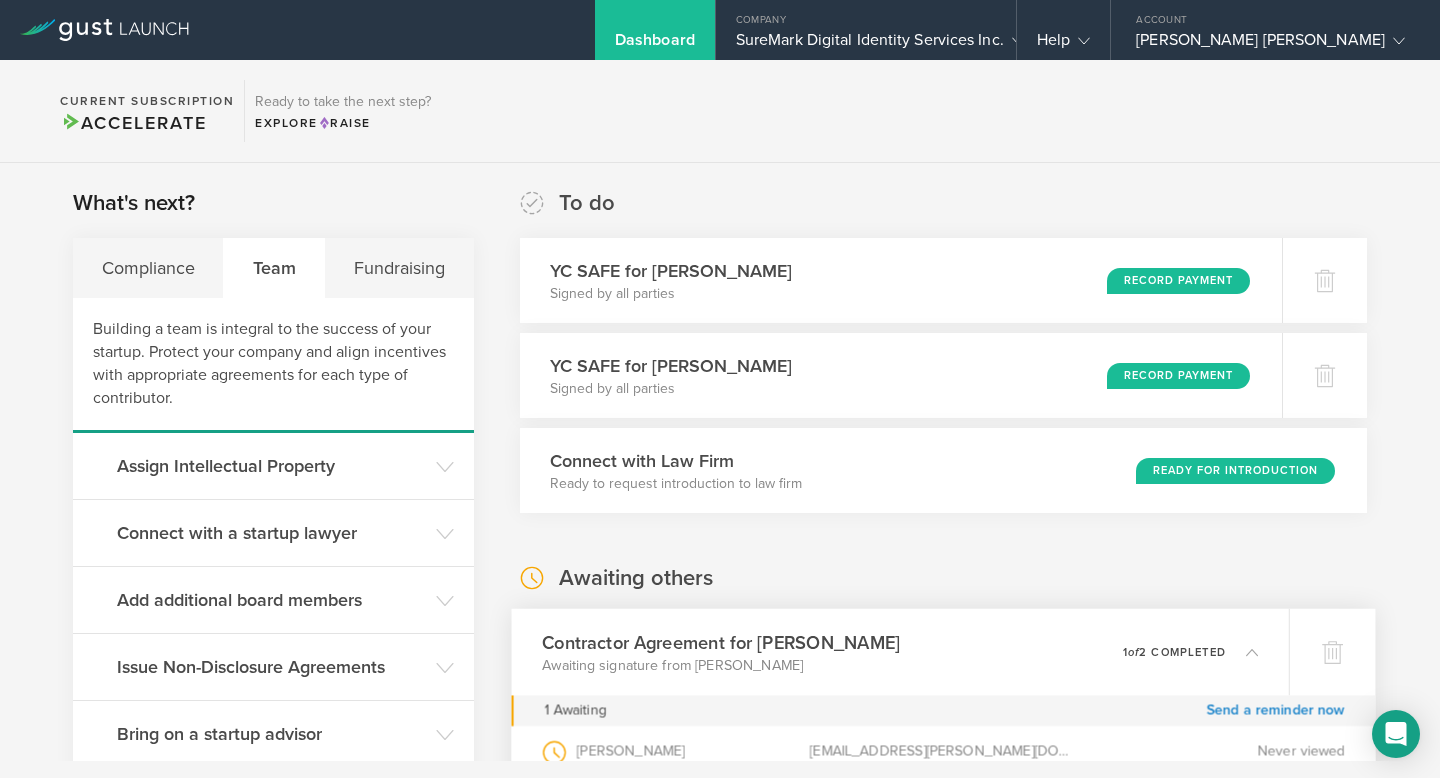 scroll, scrollTop: 0, scrollLeft: 0, axis: both 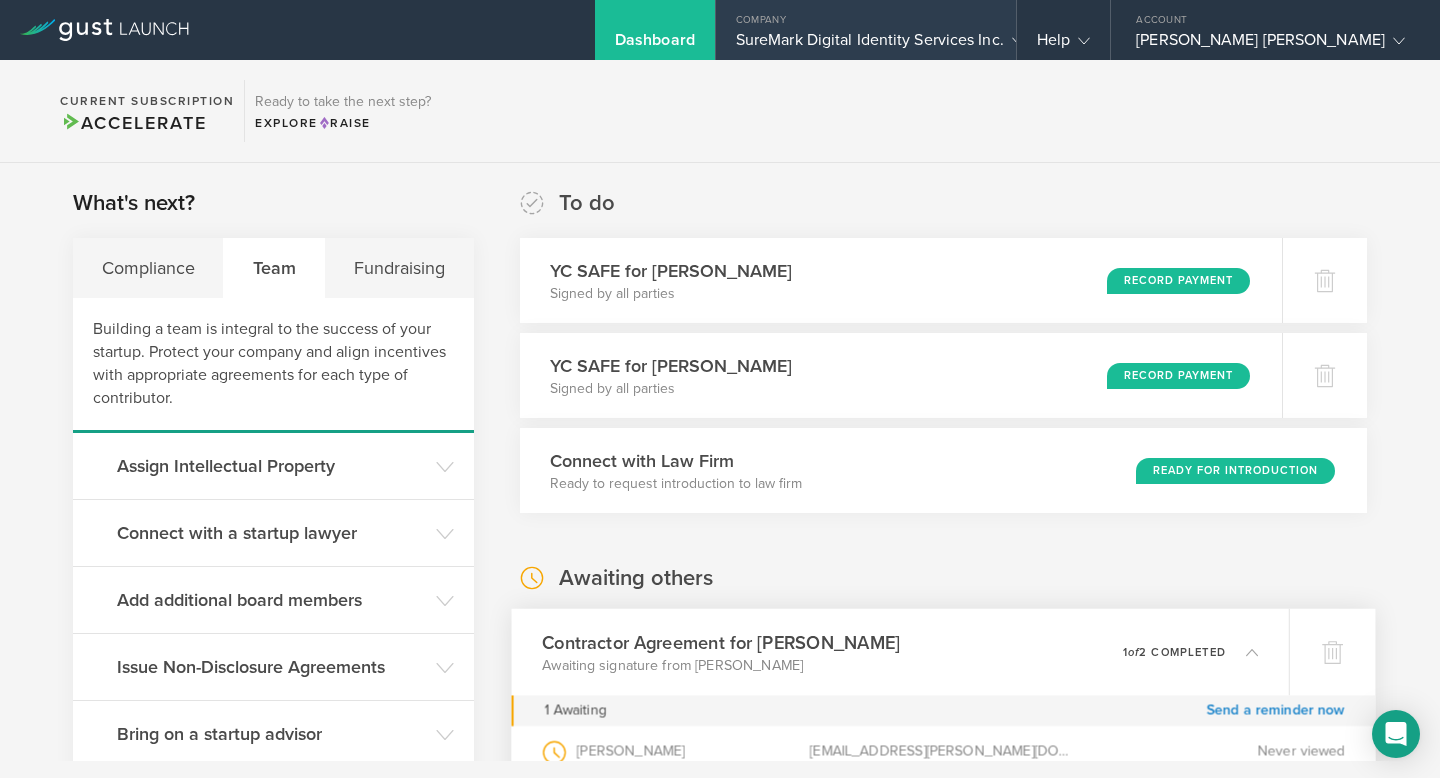 click on "SureMark Digital Identity Services Inc." at bounding box center [866, 45] 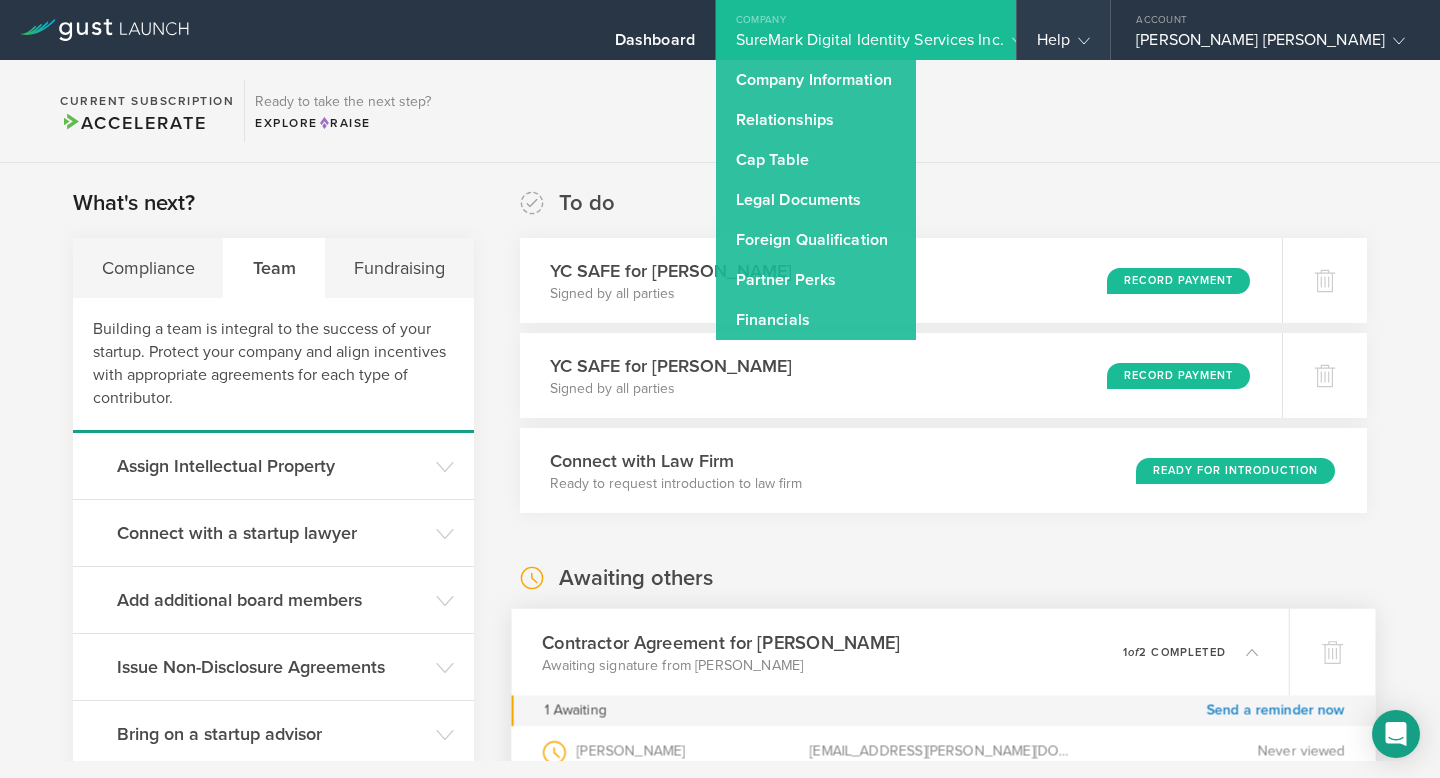 click 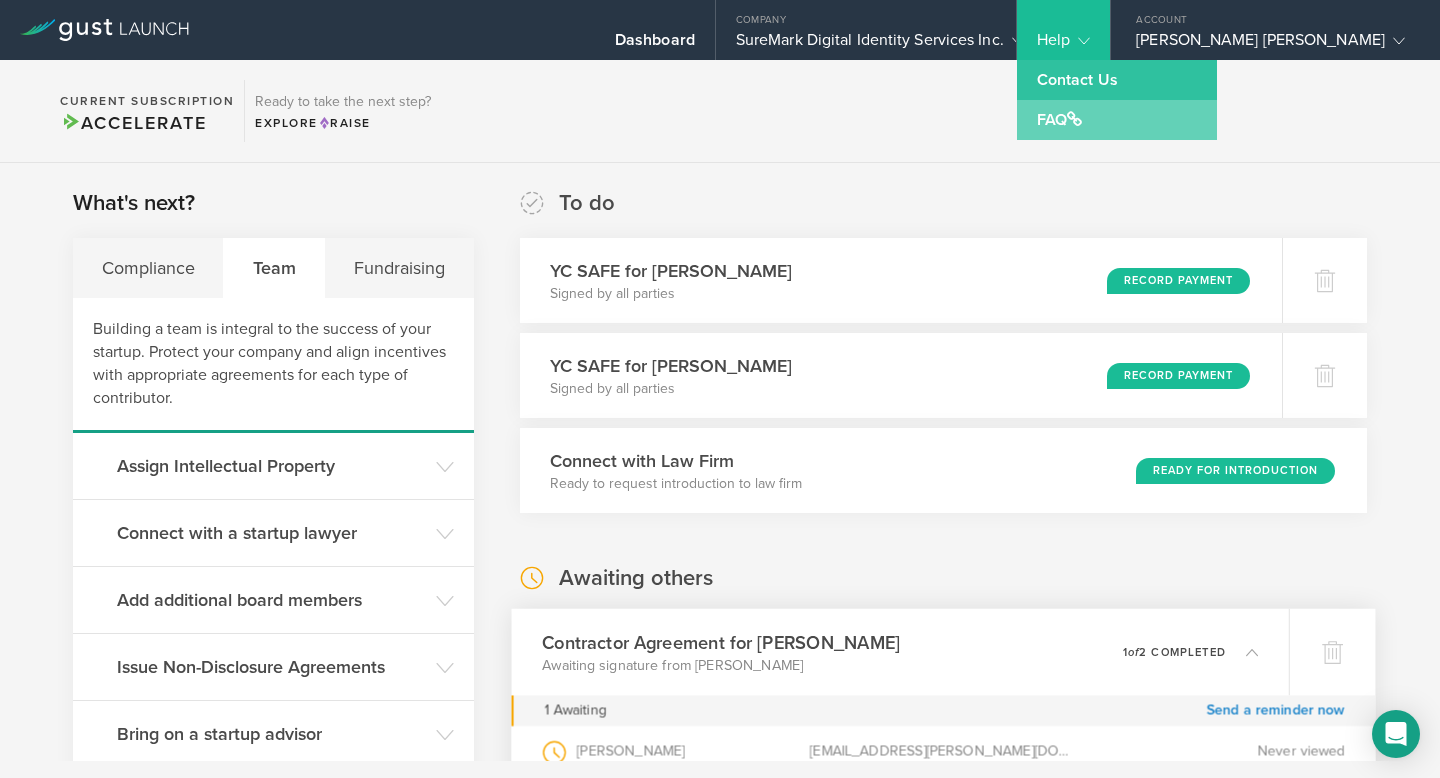click at bounding box center (1074, 119) 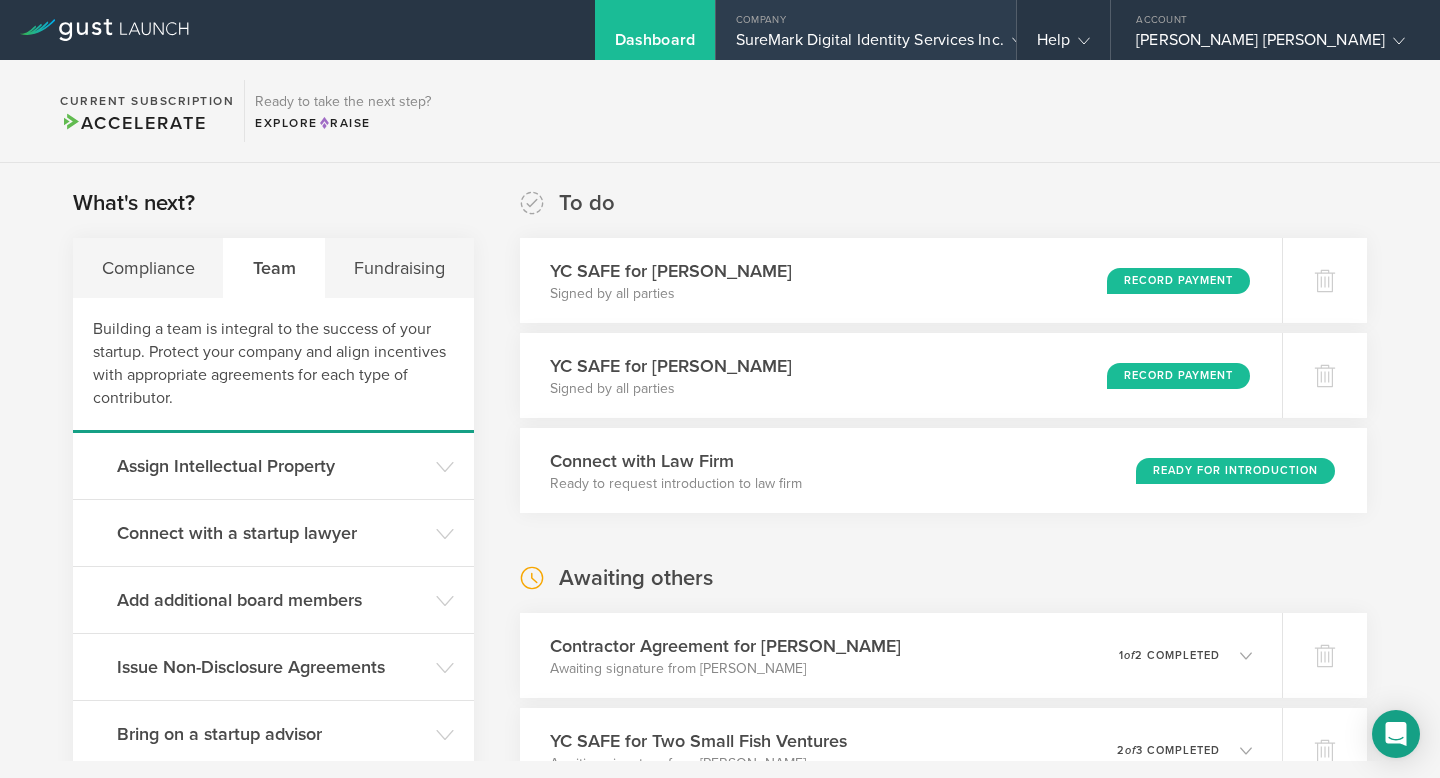 click on "Company" at bounding box center (866, 15) 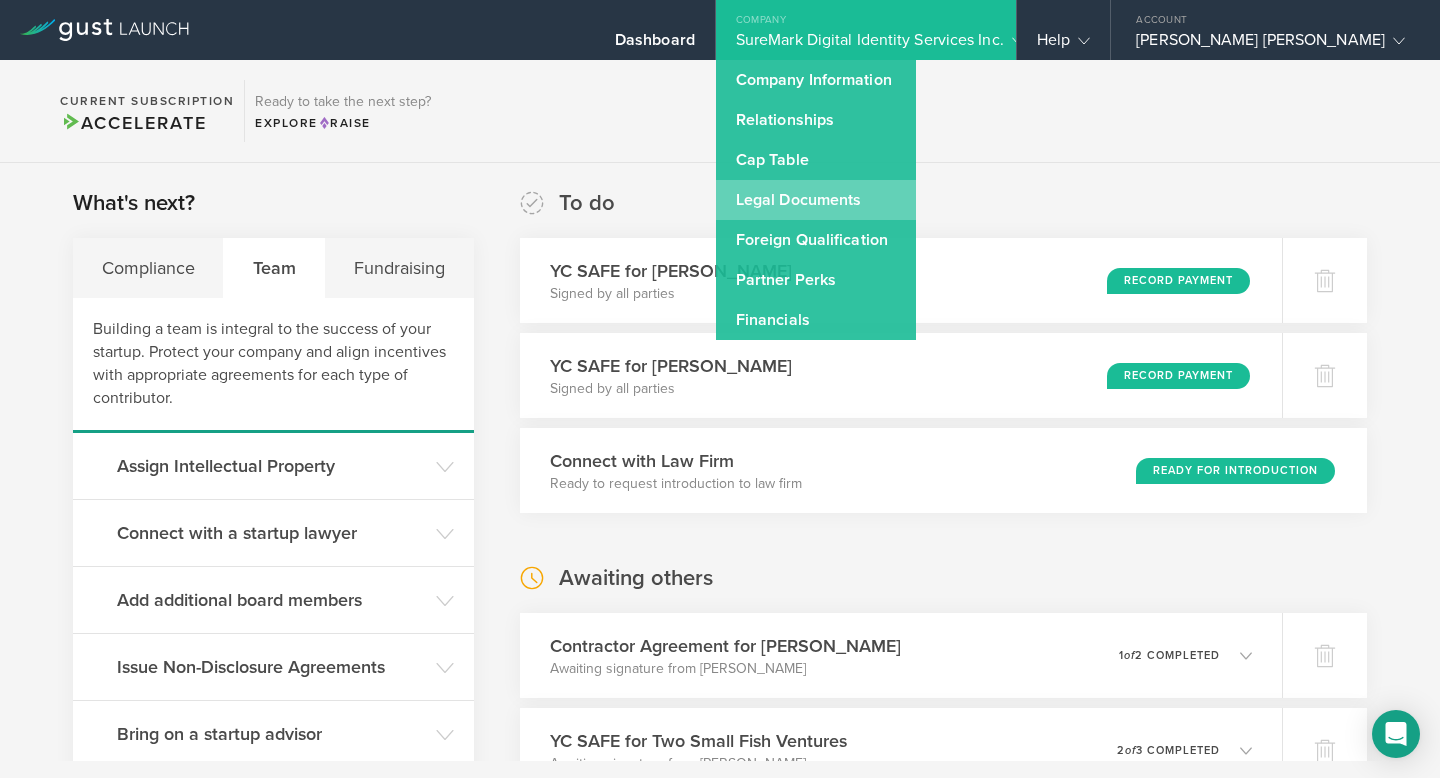click on "Legal Documents" at bounding box center (816, 200) 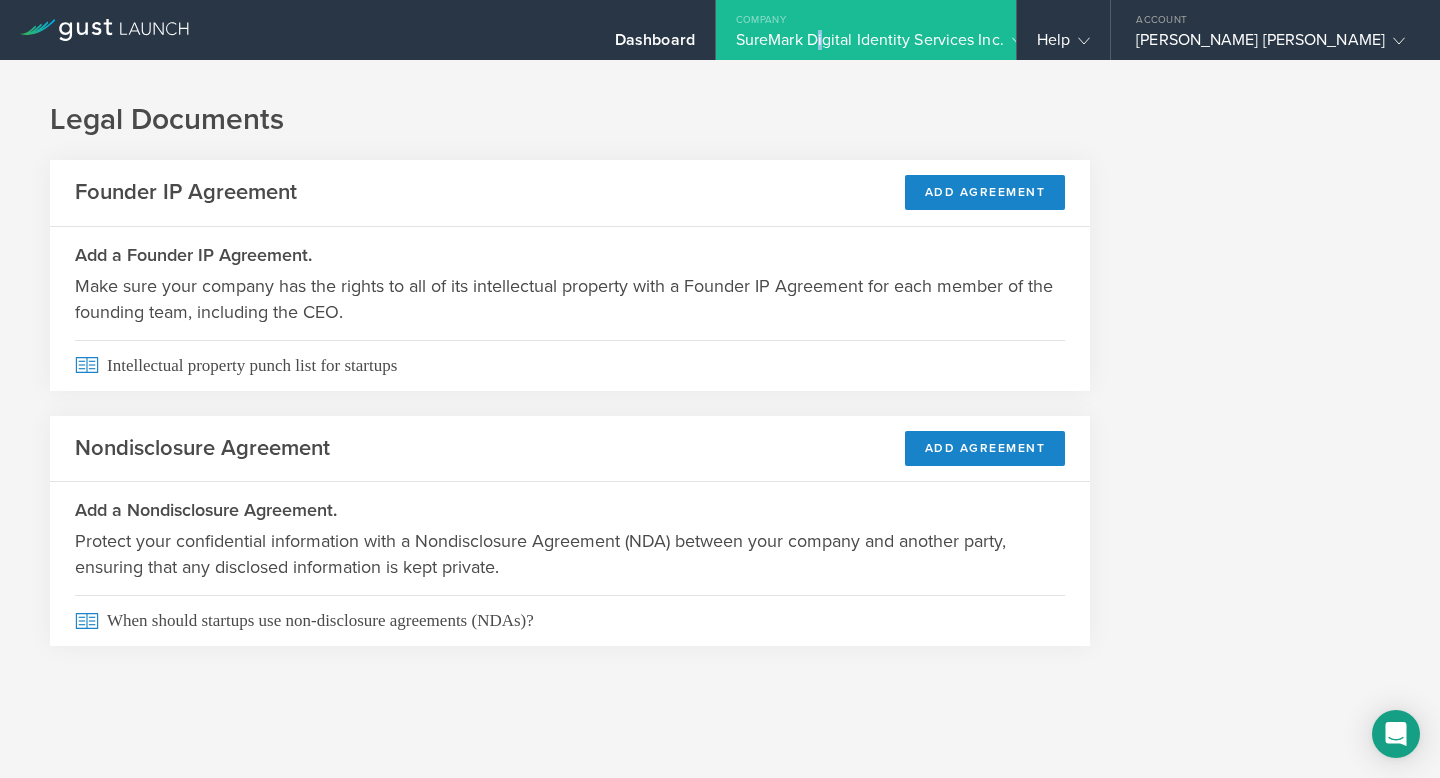 click on "SureMark Digital Identity Services Inc." at bounding box center (866, 45) 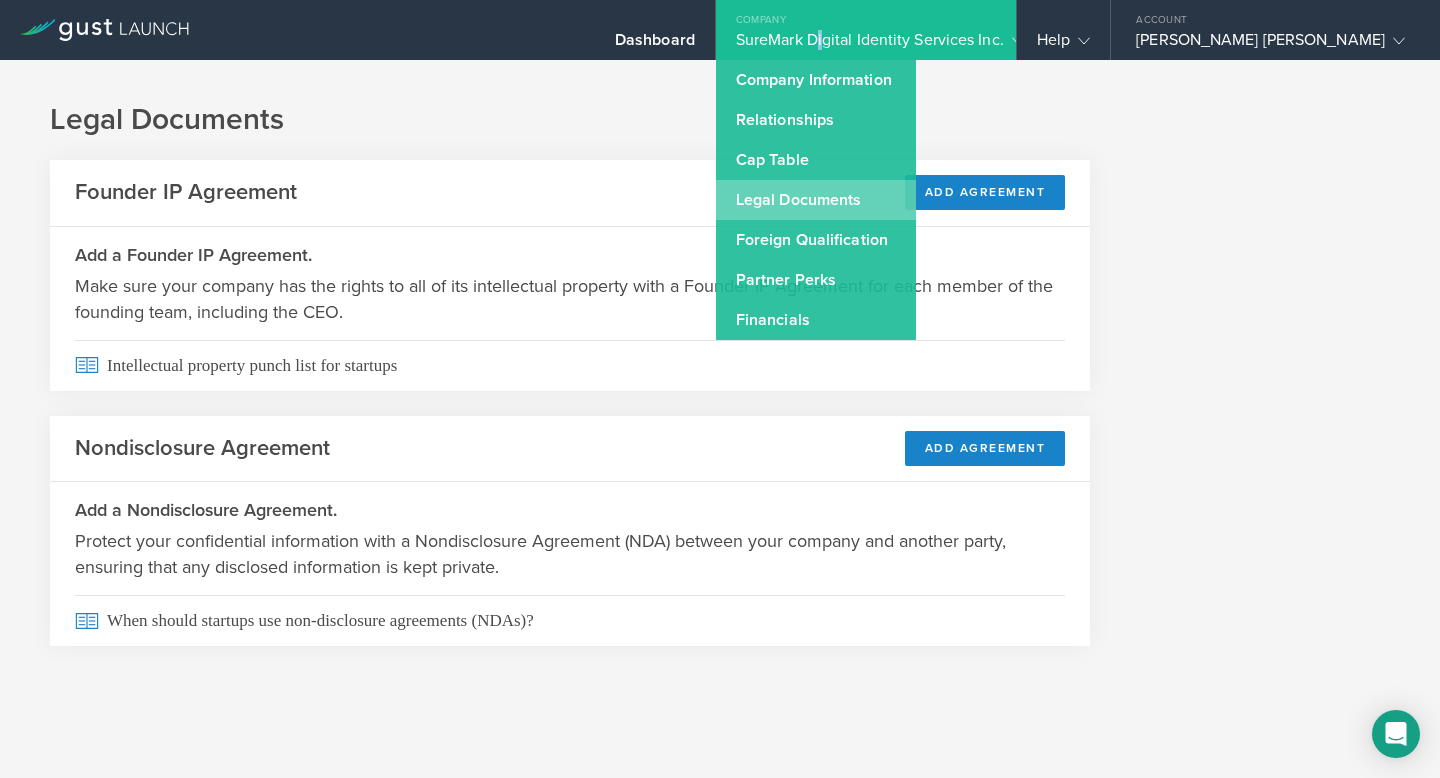 click on "Legal Documents" at bounding box center (816, 200) 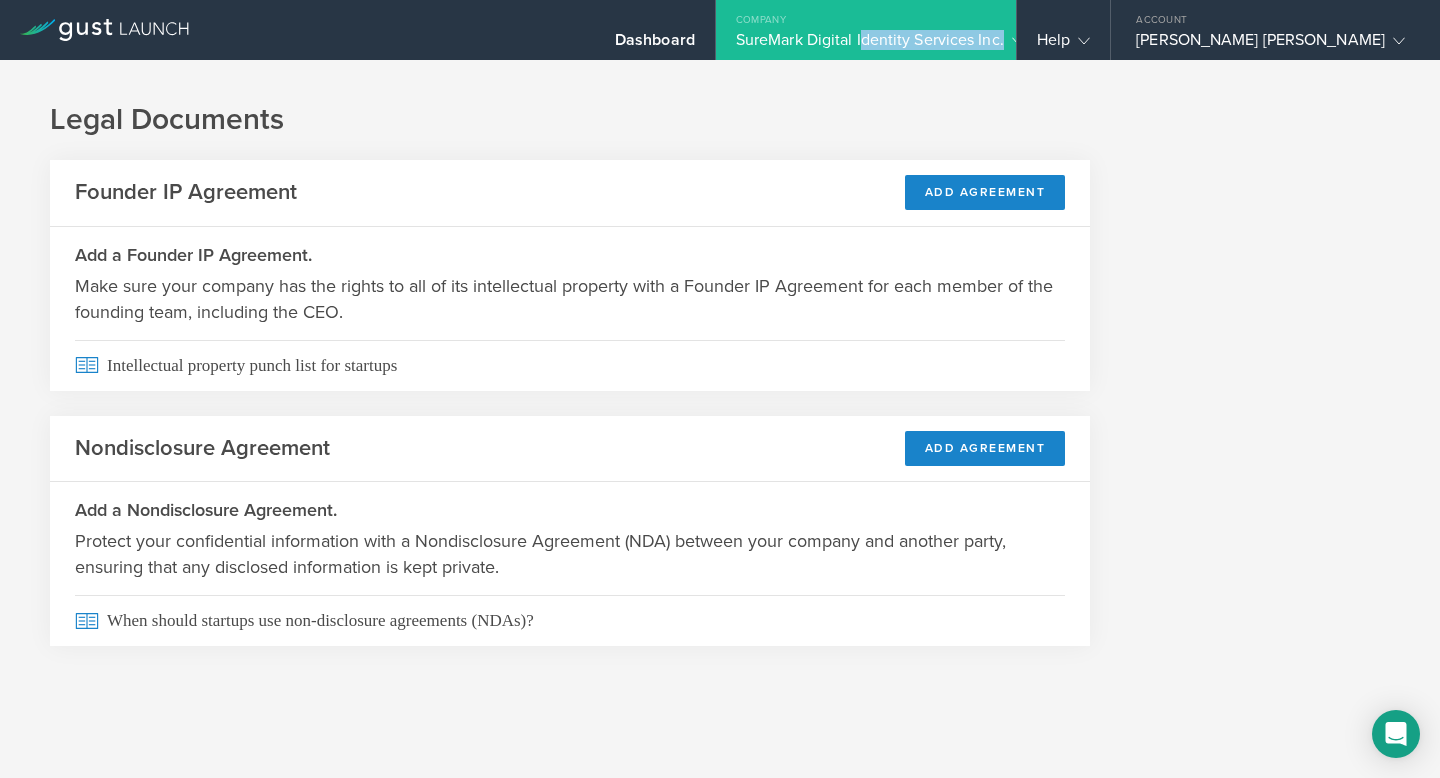 click on "SureMark Digital Identity Services Inc." at bounding box center (866, 45) 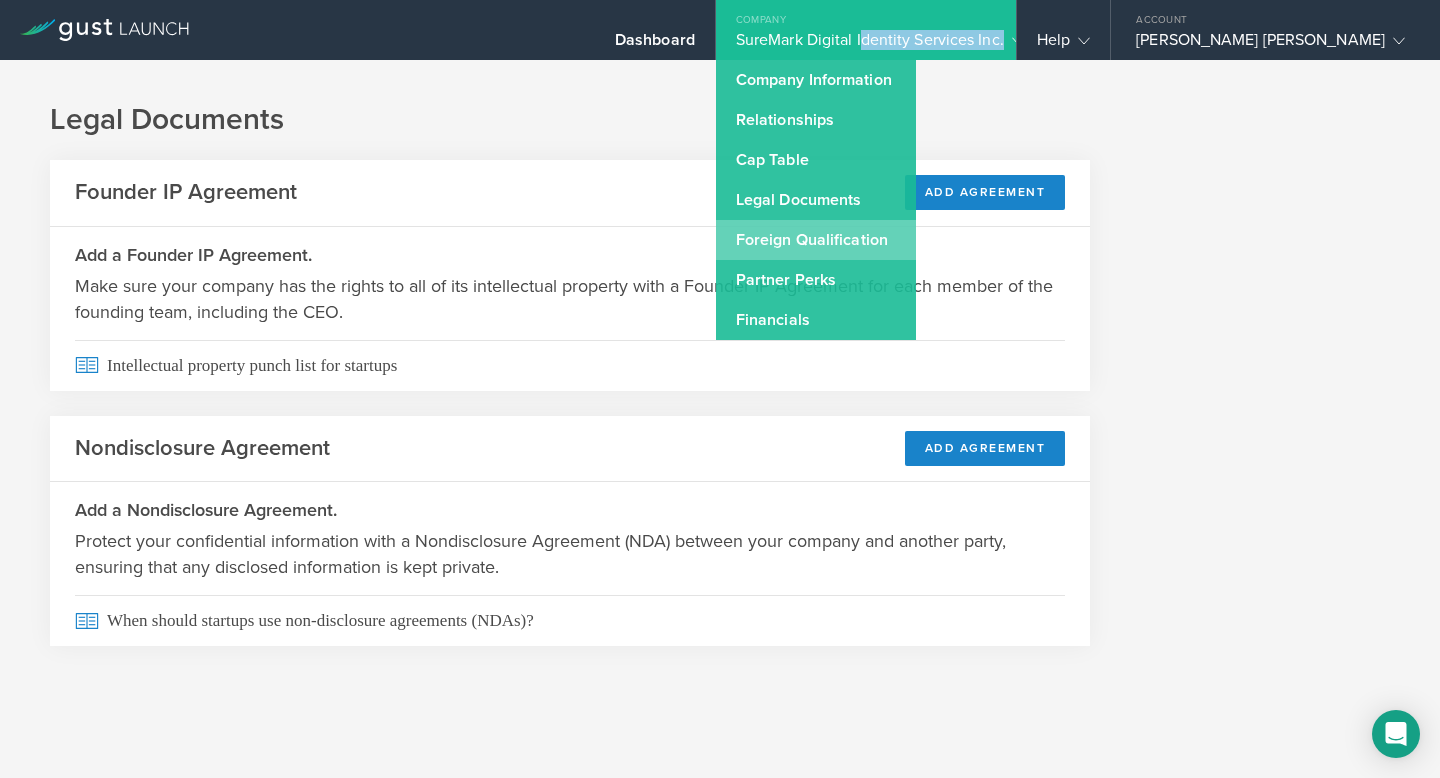 click on "Foreign Qualification" at bounding box center (816, 240) 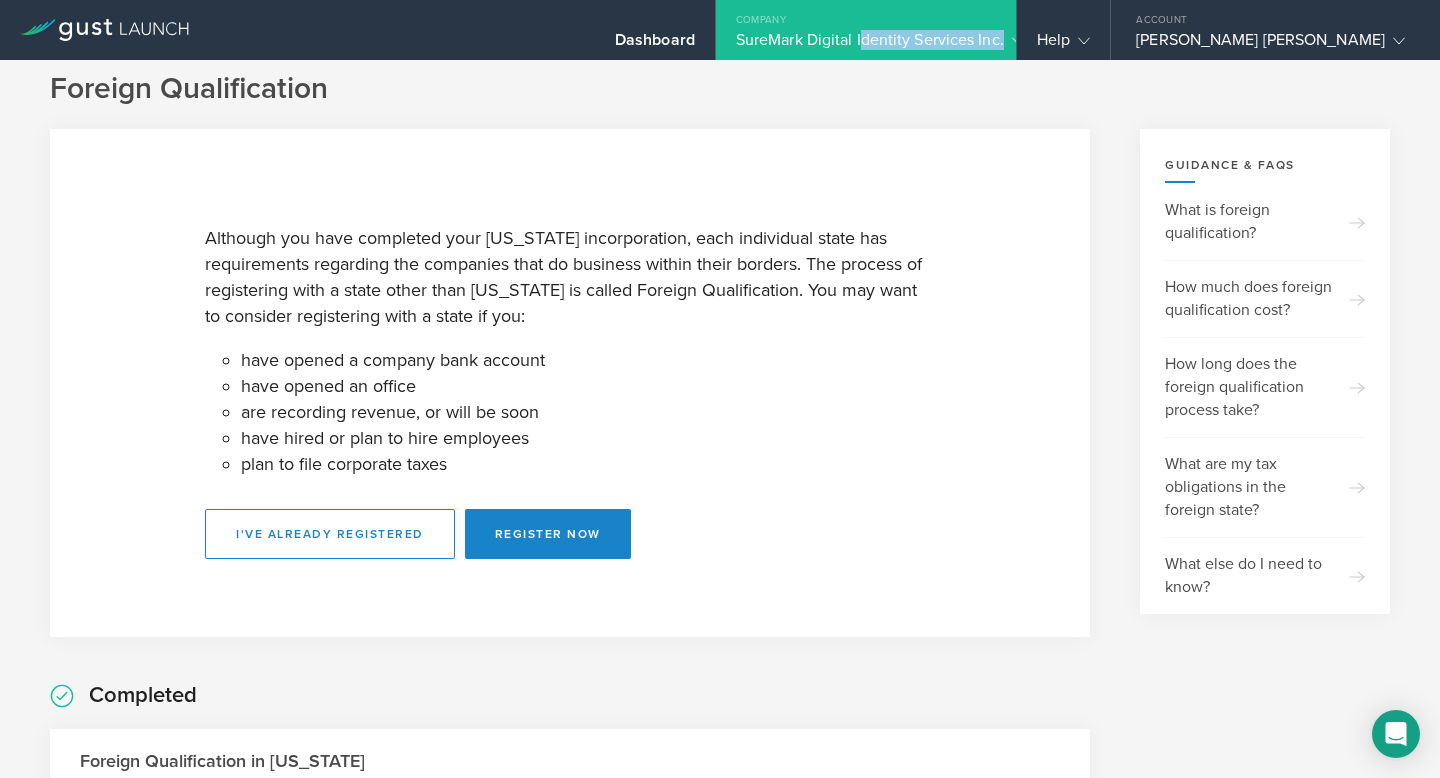 scroll, scrollTop: 0, scrollLeft: 0, axis: both 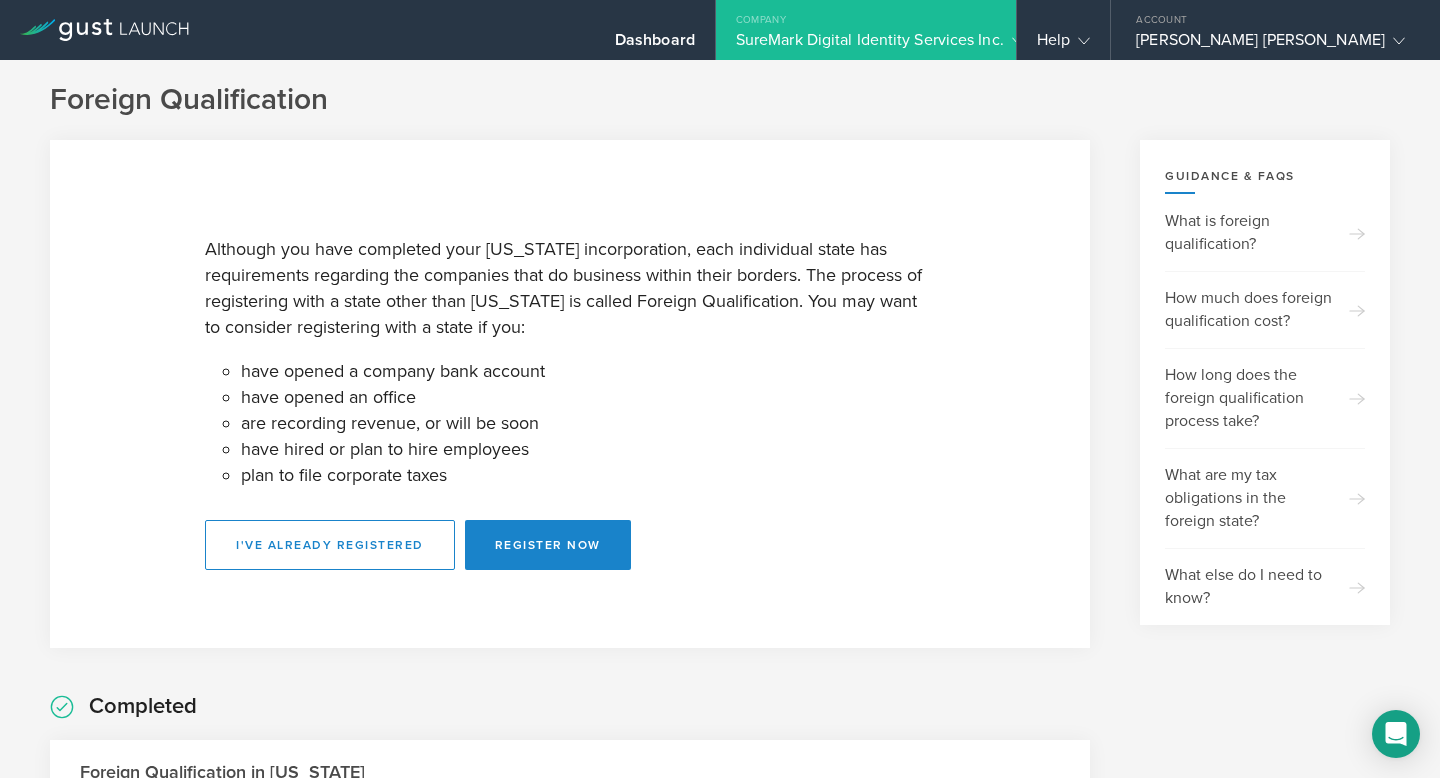 click on "Company" at bounding box center [866, 15] 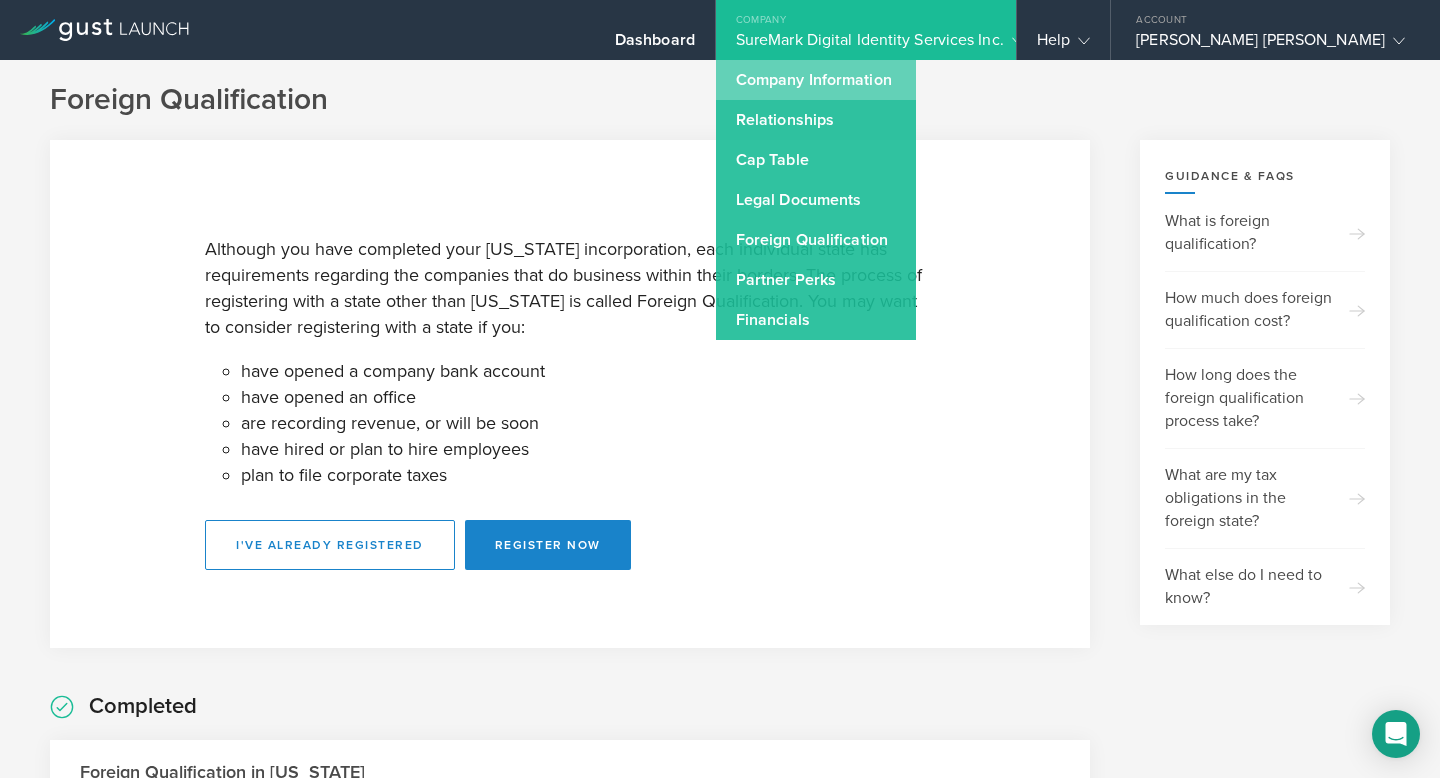 click on "Company Information" at bounding box center [816, 80] 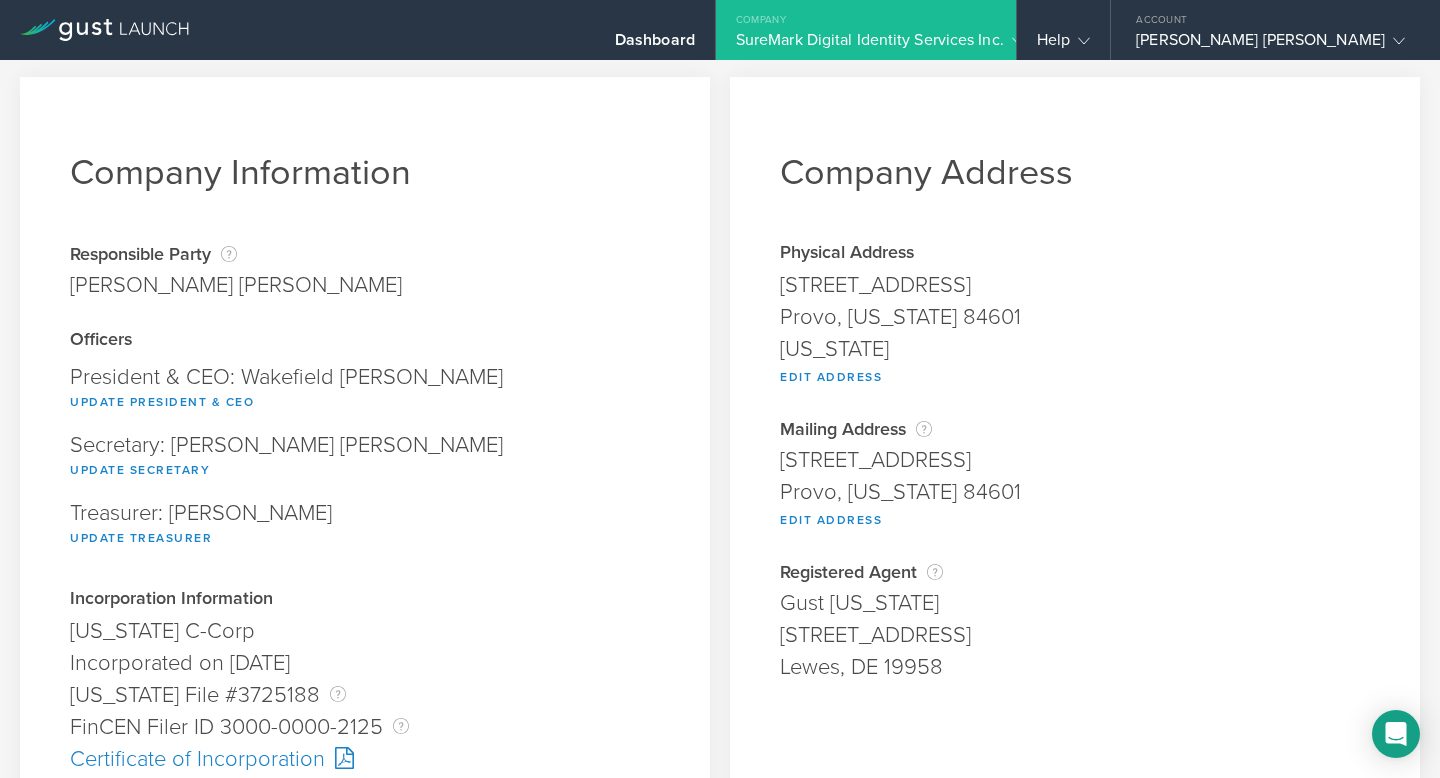 scroll, scrollTop: 0, scrollLeft: 0, axis: both 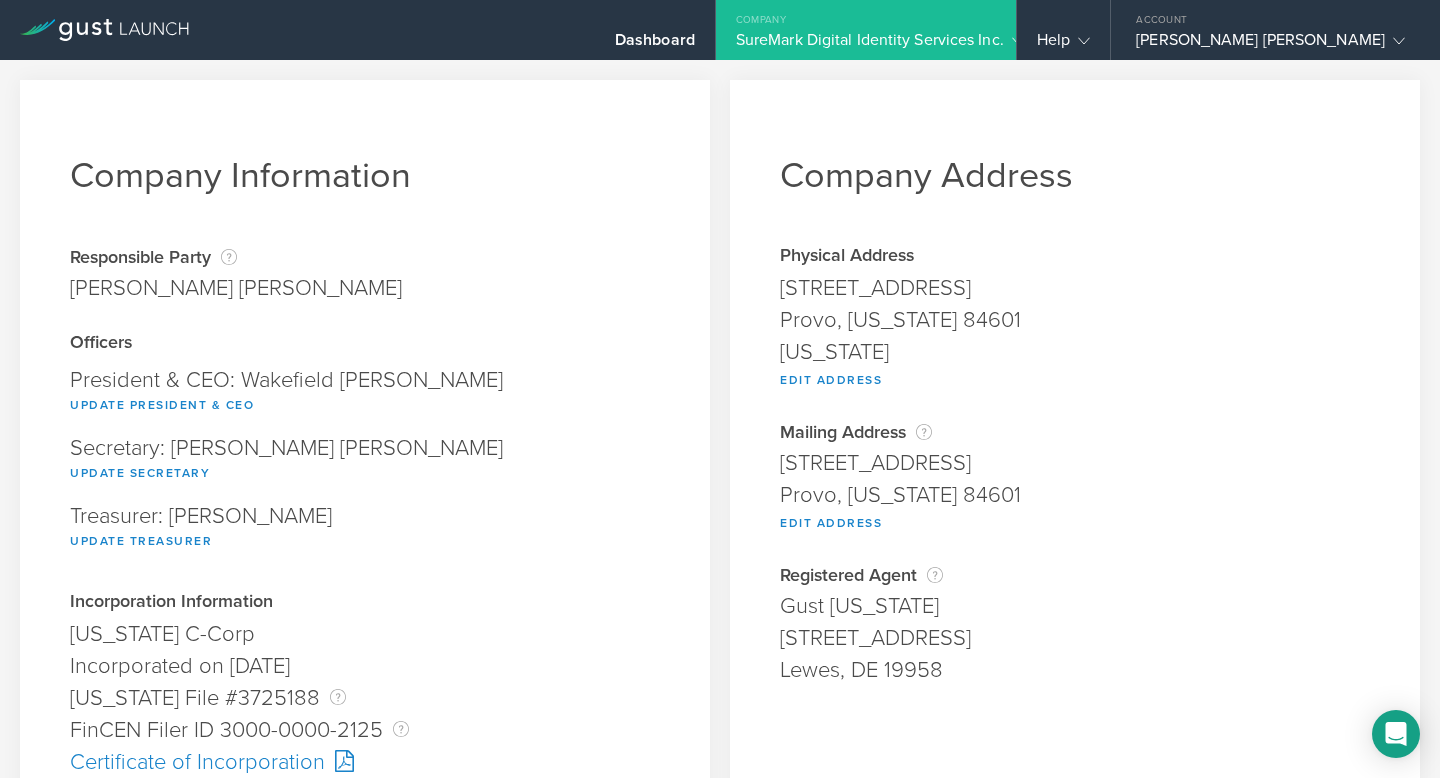 click on "SureMark Digital Identity Services Inc." at bounding box center [866, 45] 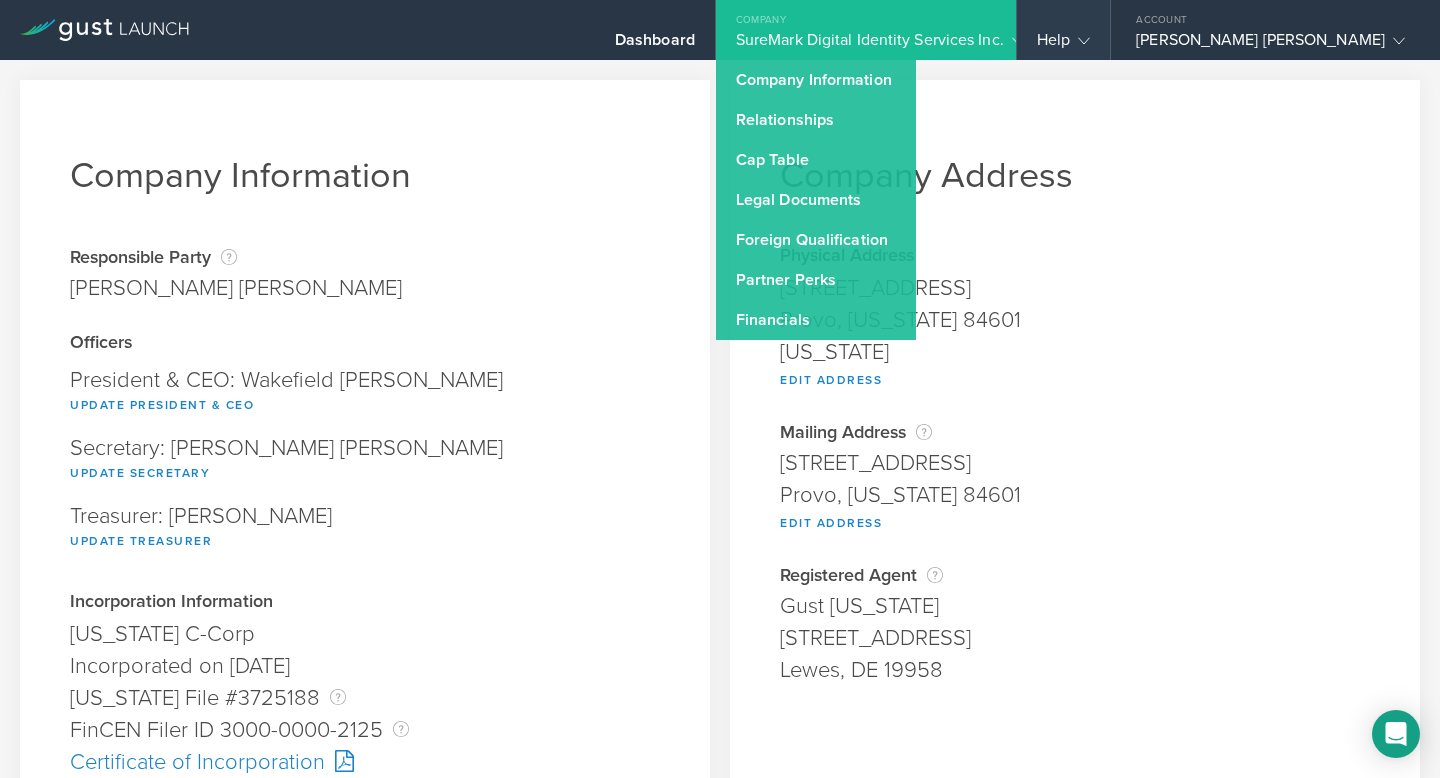 click at bounding box center (1080, 40) 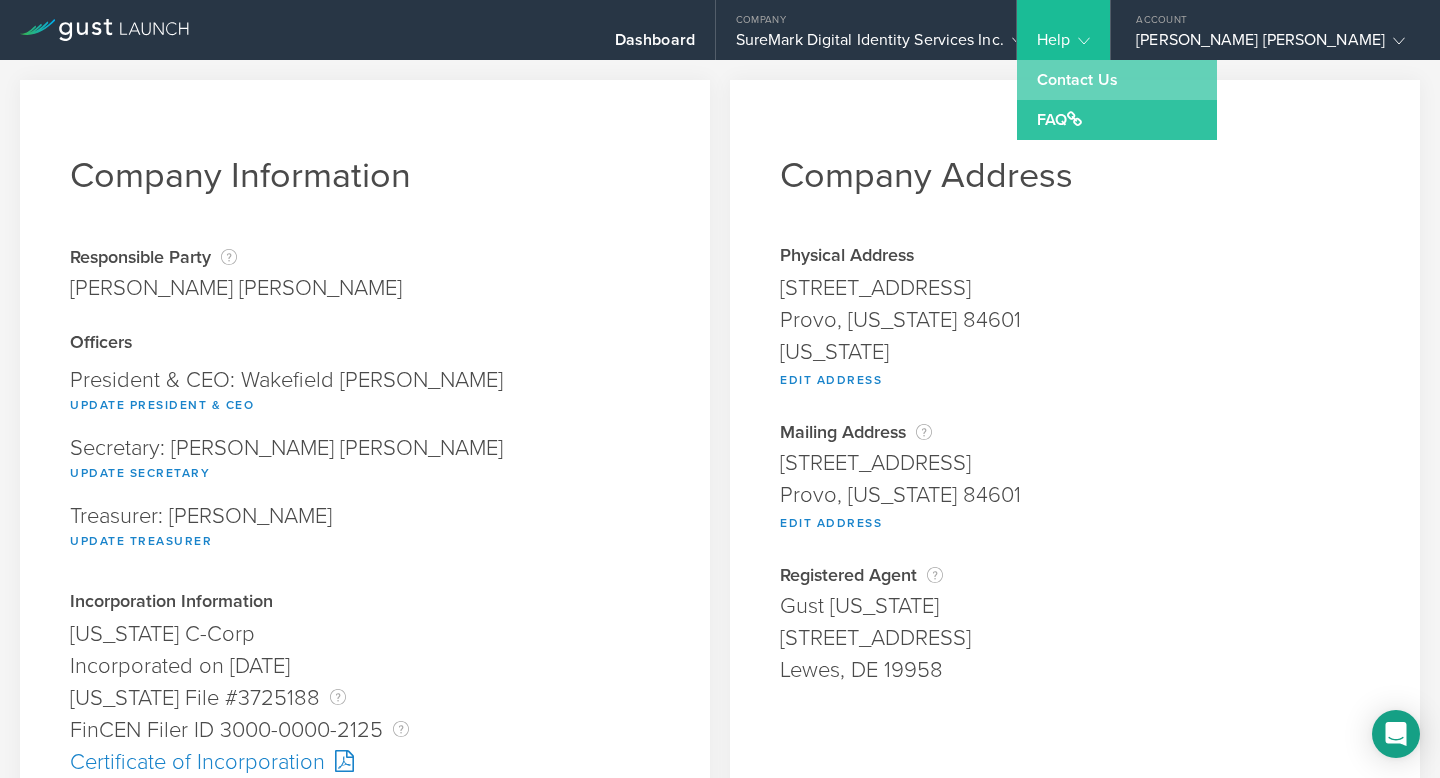 click on "Contact Us" at bounding box center [1117, 80] 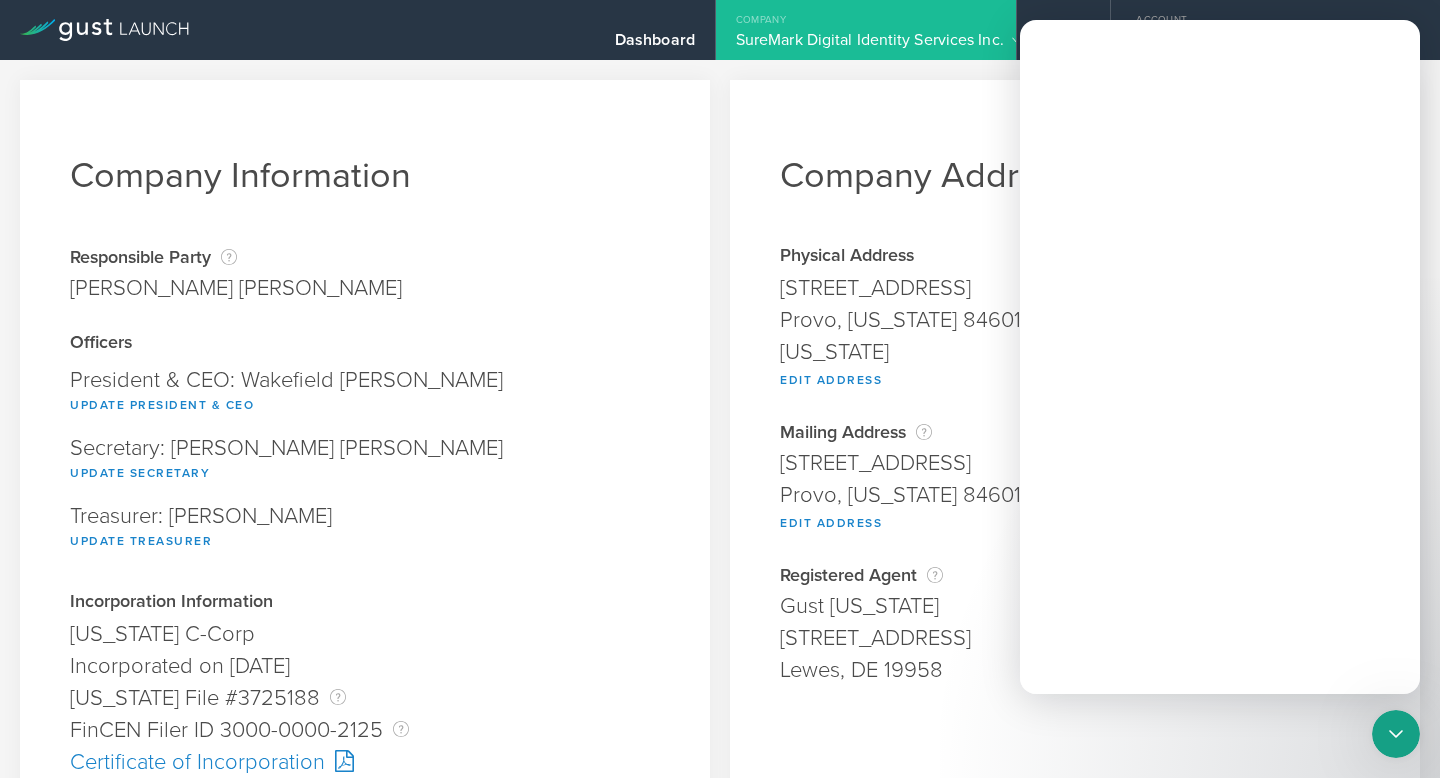 scroll, scrollTop: 0, scrollLeft: 0, axis: both 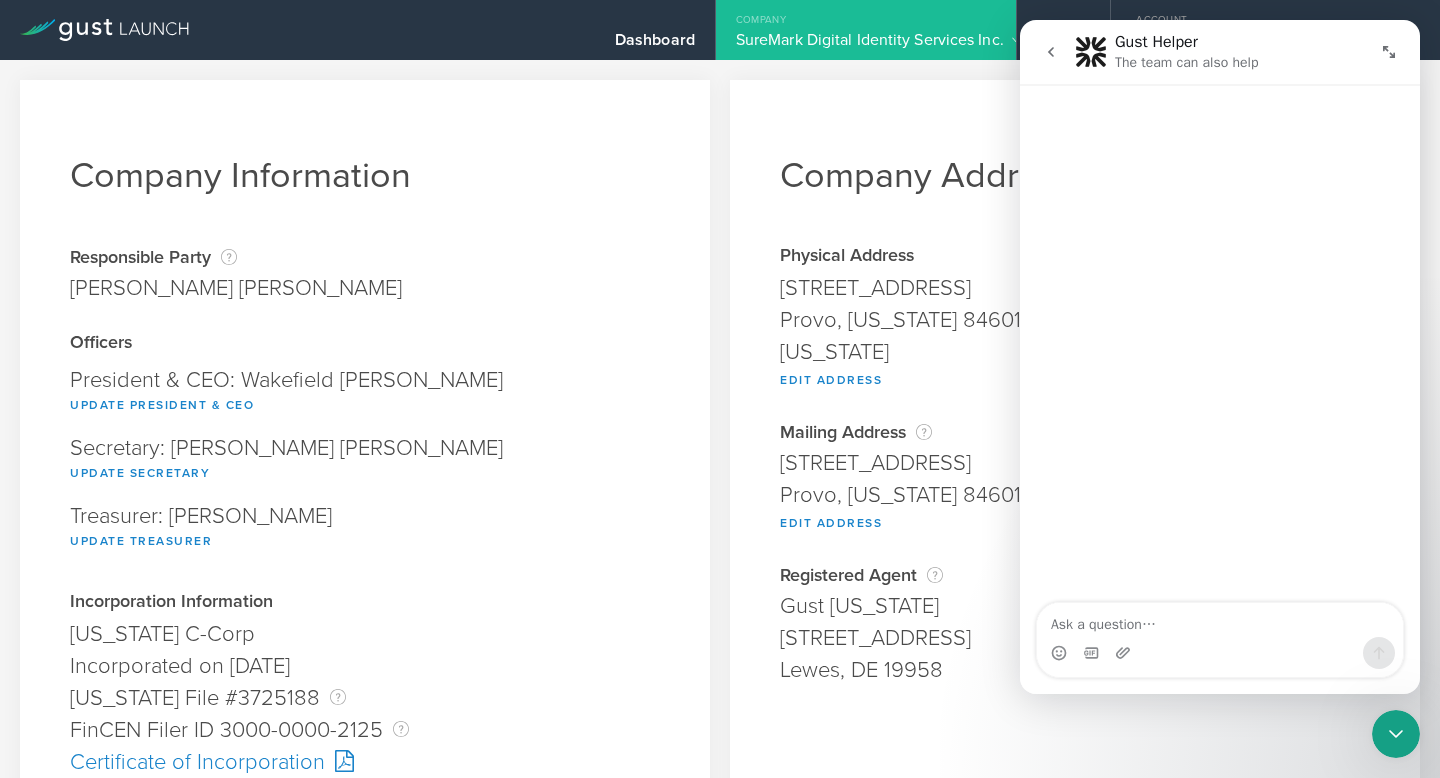 click at bounding box center (1051, 52) 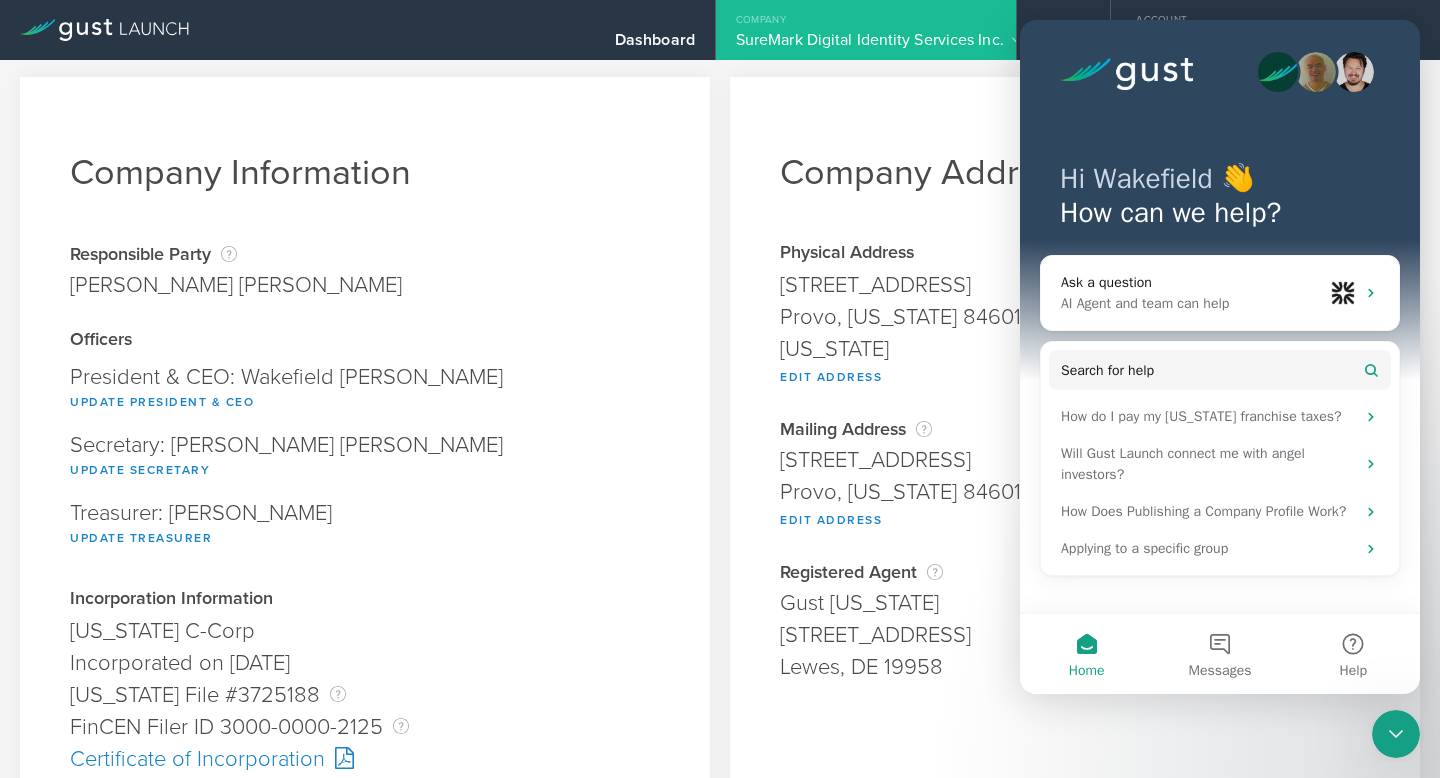 scroll, scrollTop: 4, scrollLeft: 0, axis: vertical 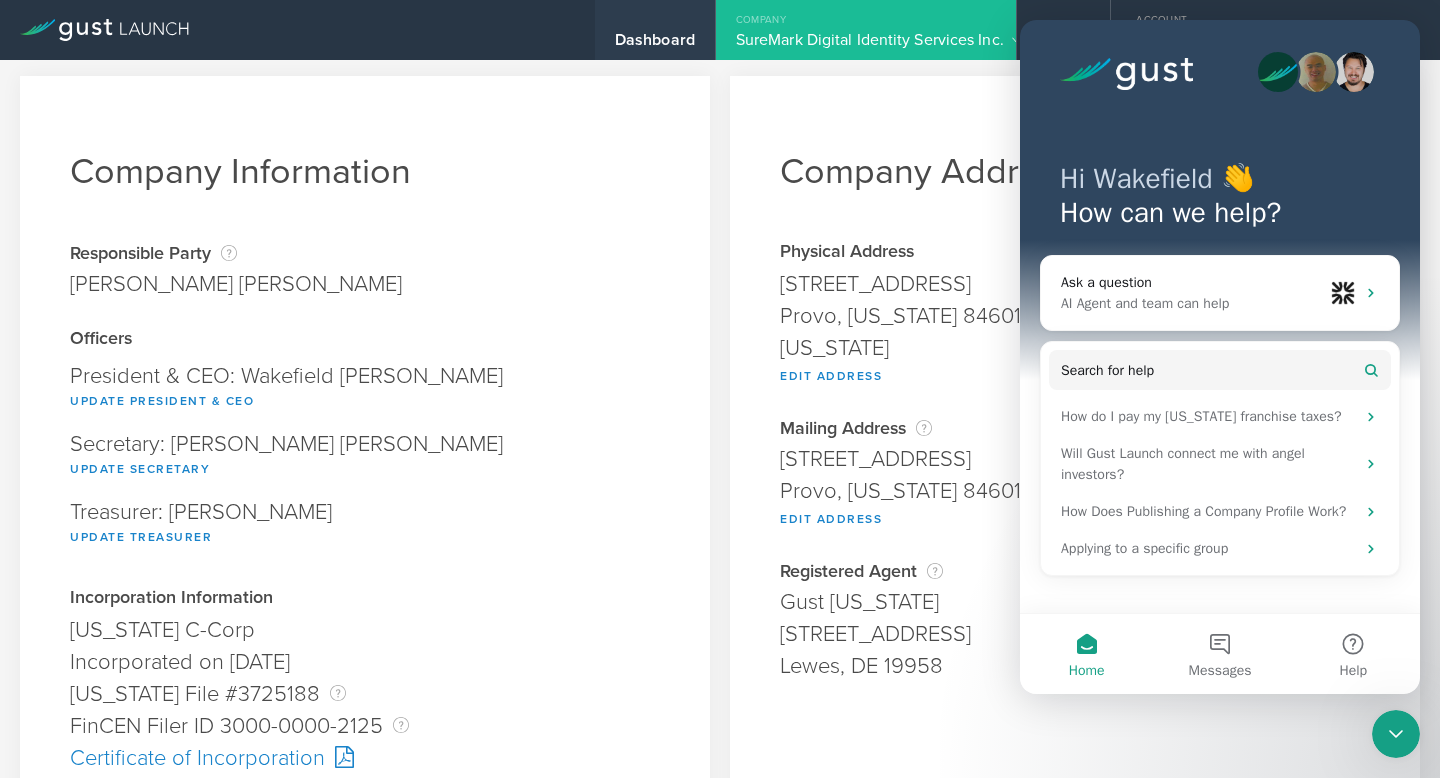 drag, startPoint x: 666, startPoint y: 20, endPoint x: 681, endPoint y: 24, distance: 15.524175 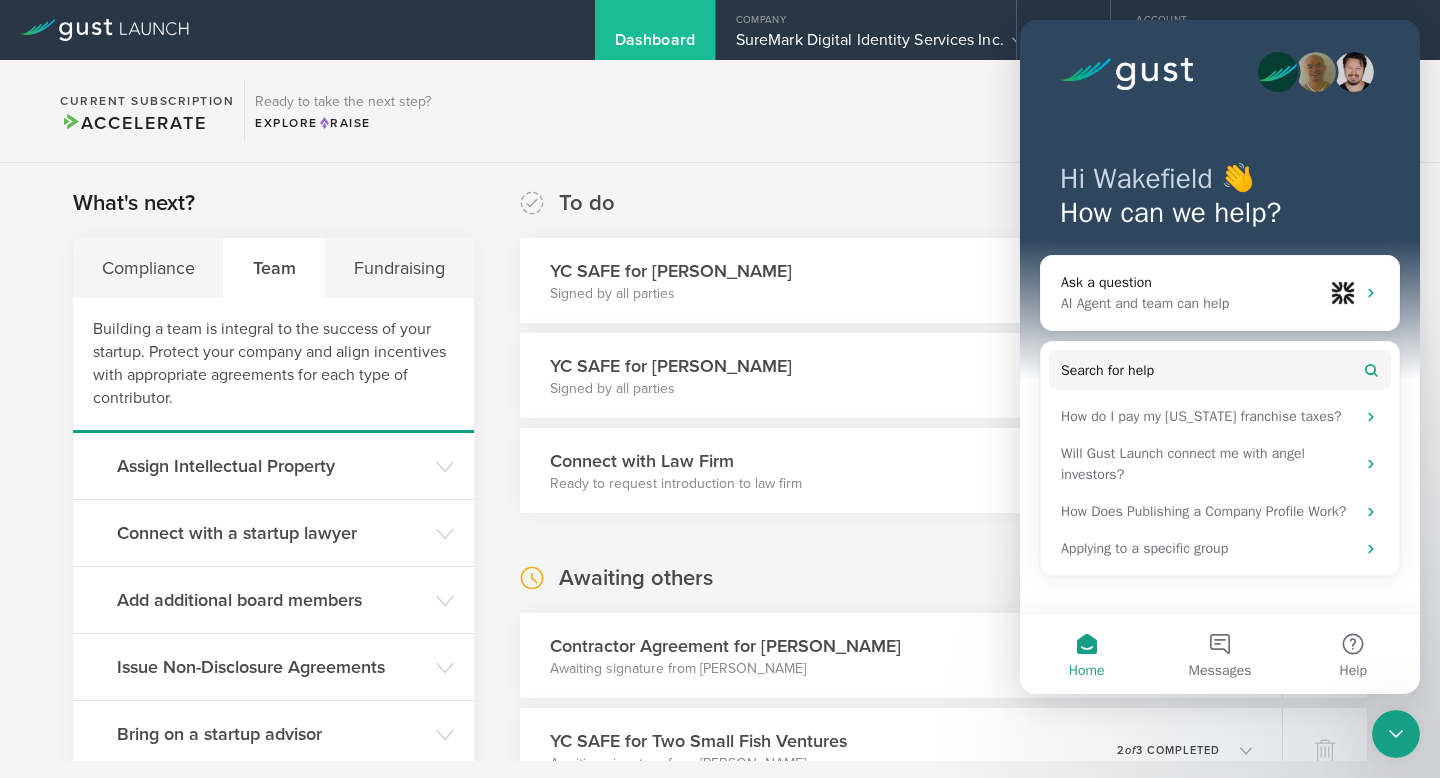 click 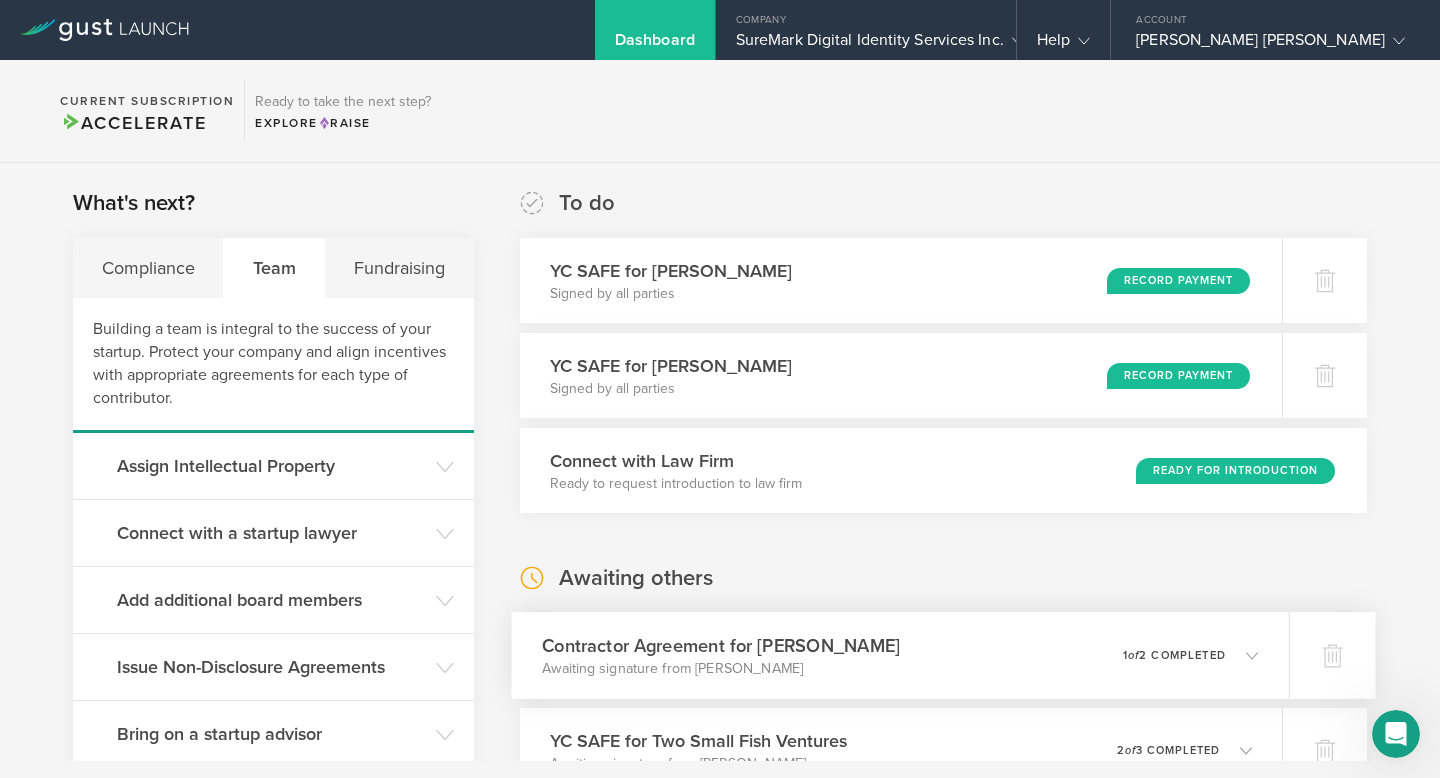 scroll, scrollTop: 0, scrollLeft: 0, axis: both 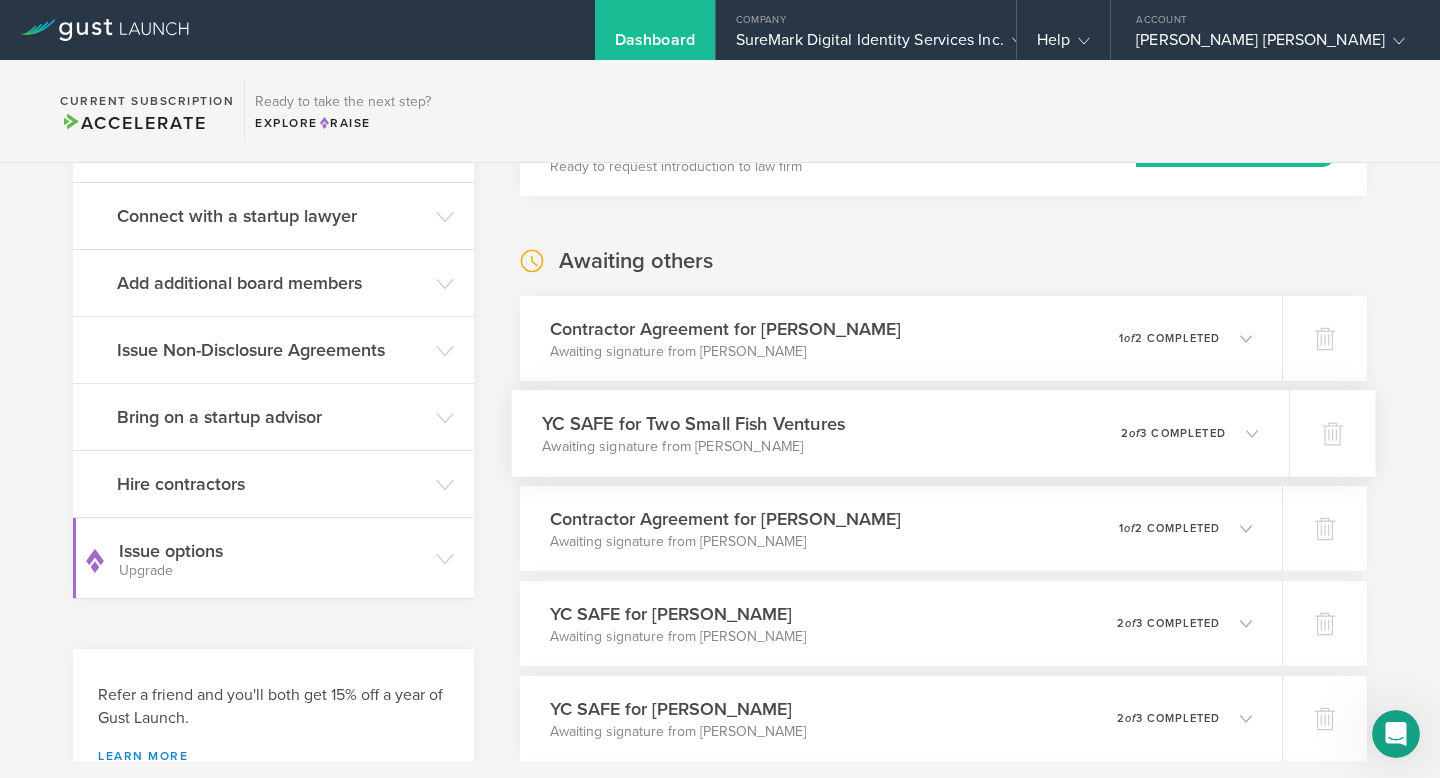 click on "YC SAFE for Two Small Fish Ventures" at bounding box center (693, 423) 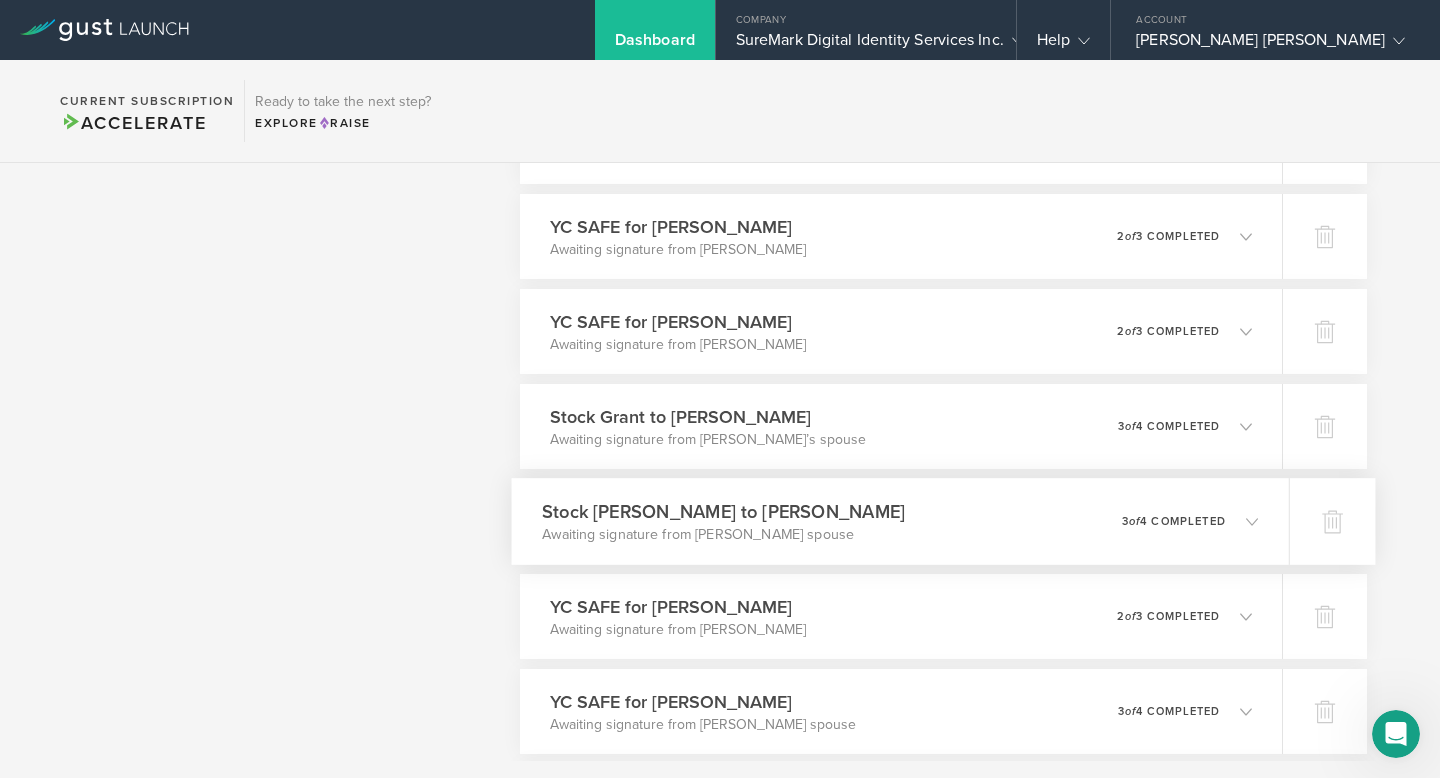 scroll, scrollTop: 1117, scrollLeft: 0, axis: vertical 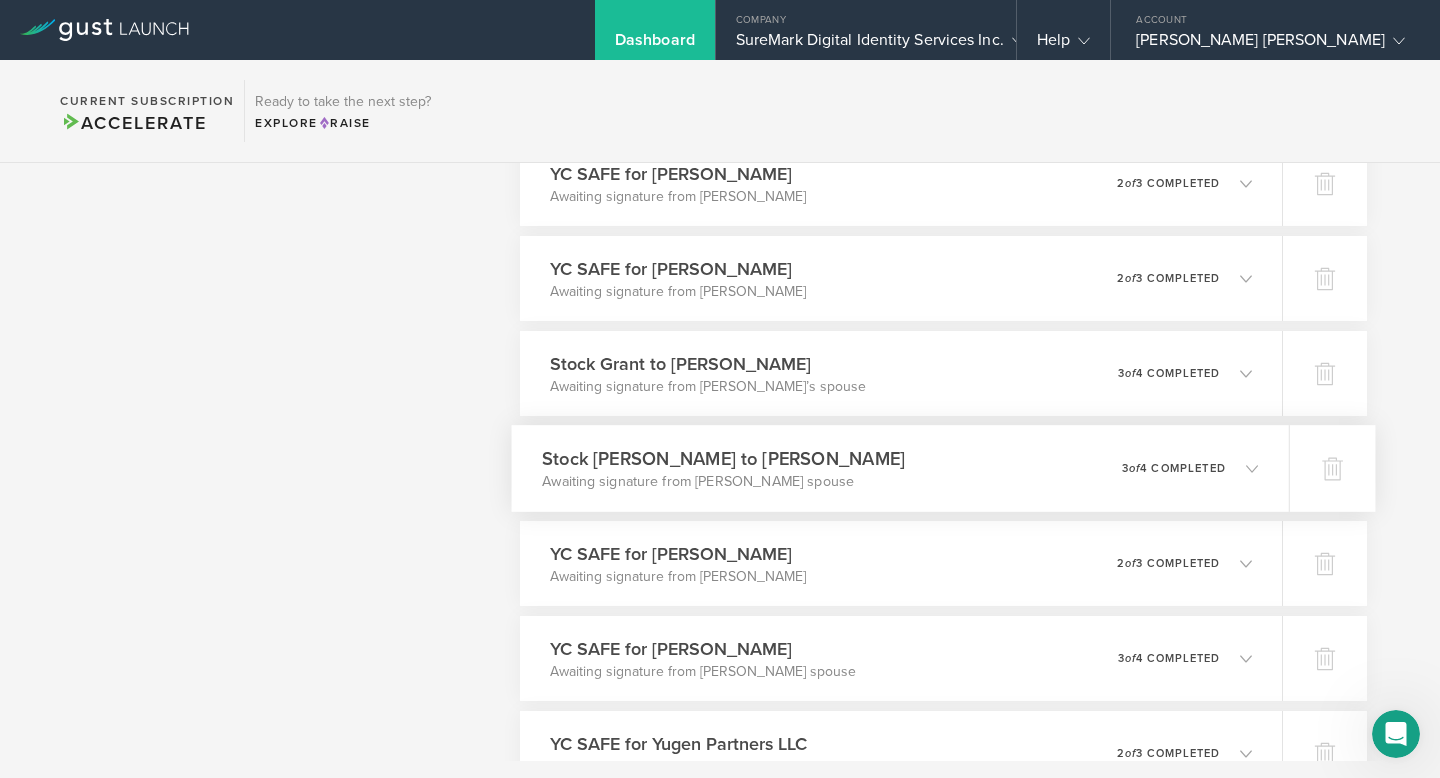 click on "Awaiting signature from [PERSON_NAME] spouse" at bounding box center (723, 482) 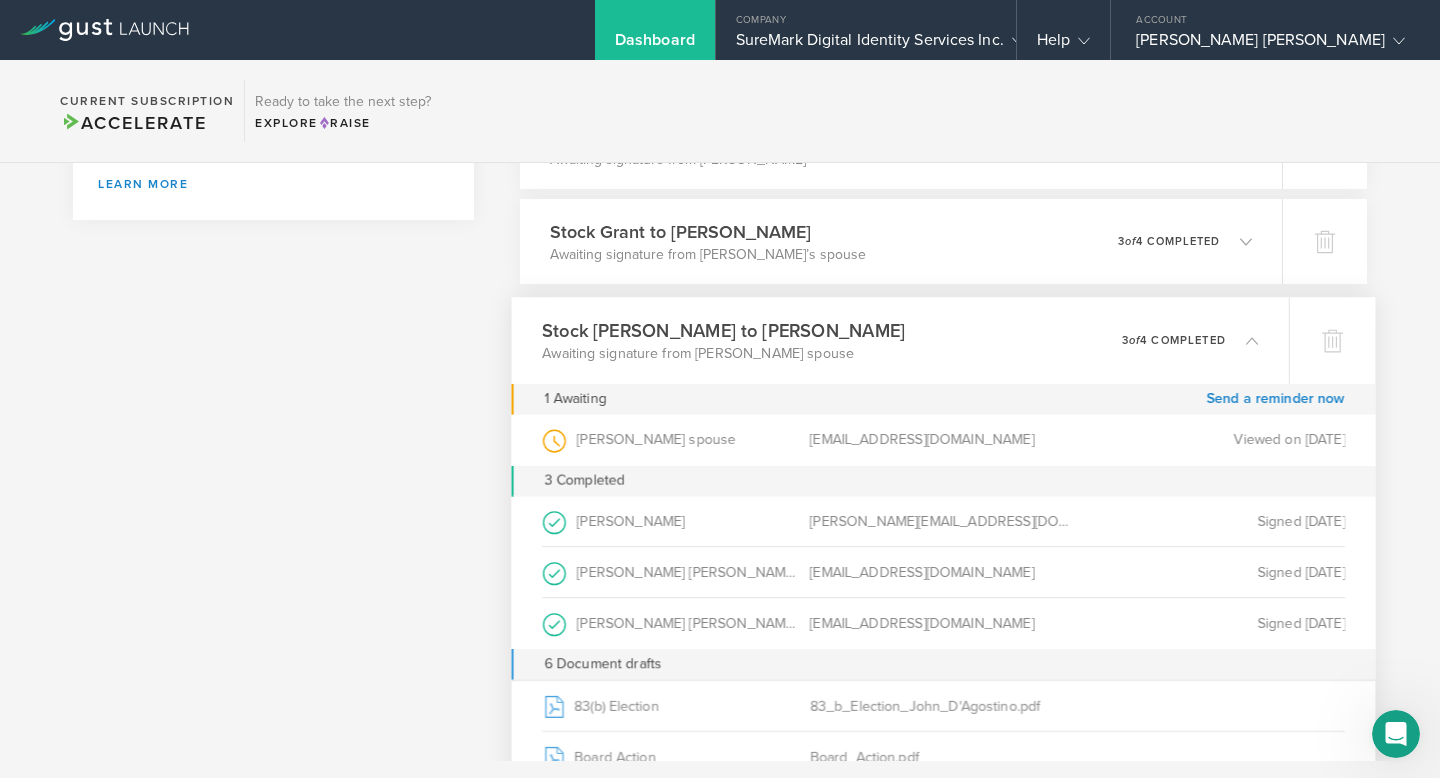click on "Stock [PERSON_NAME] to [PERSON_NAME]" at bounding box center (723, 330) 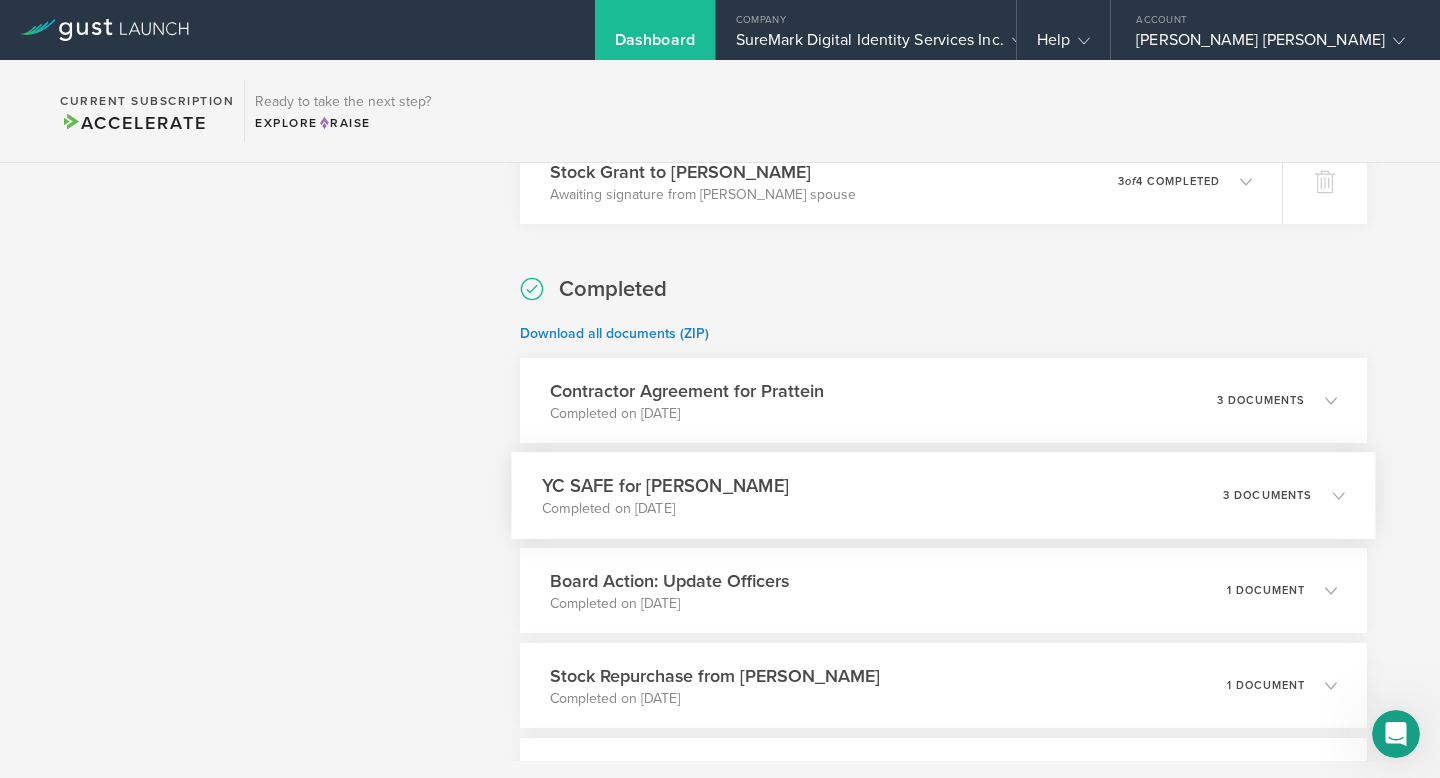 click on "YC SAFE for Eric Talbot Jensen Completed on Jul 3, 2025  3 documents" at bounding box center [943, 495] 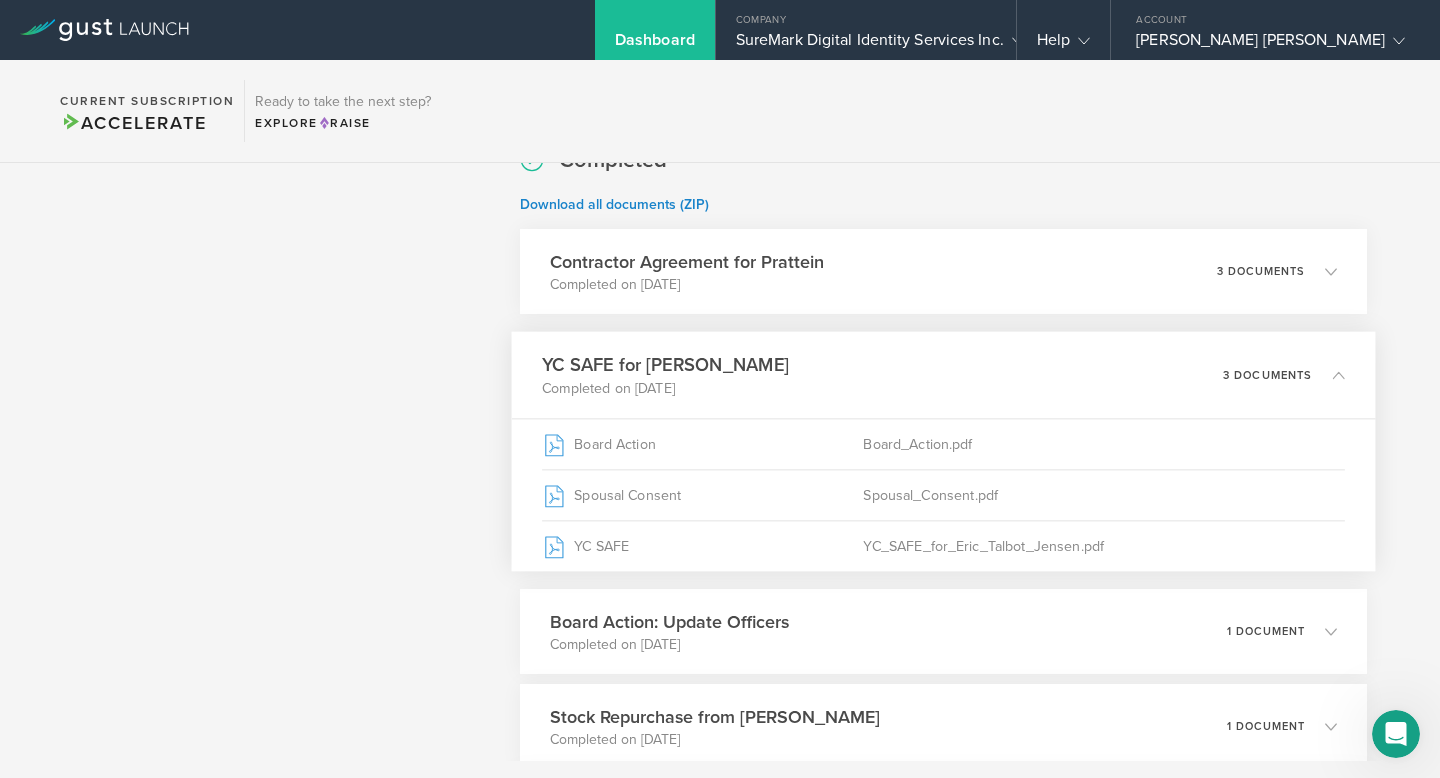 scroll, scrollTop: 2164, scrollLeft: 0, axis: vertical 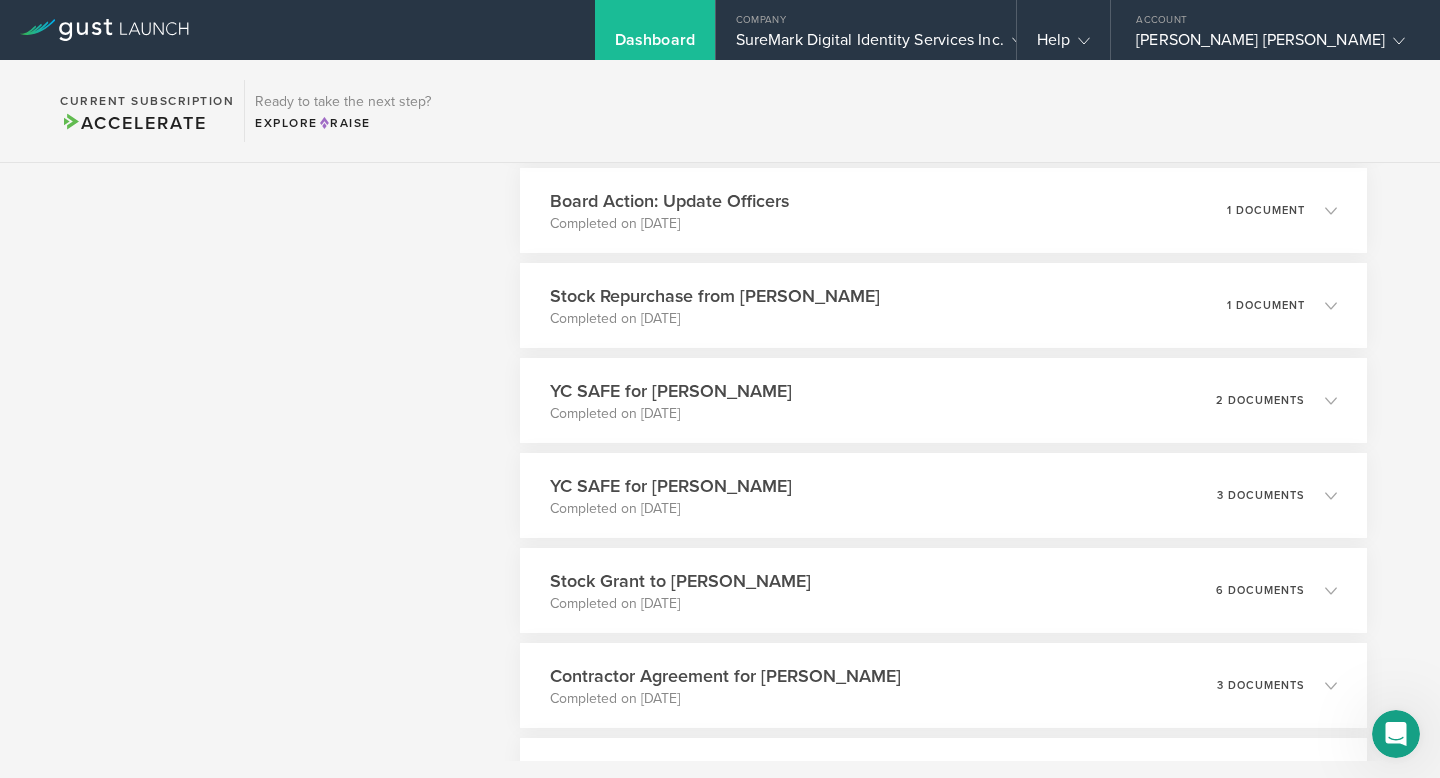 click on "What's next? Compliance Team Fundraising Building a team is integral to the success of your startup. Protect your company and align incentives with appropriate agreements for each type of contributor. Assign Intellectual Property Dismiss Assigning IP to your company It’s important to assign founder’s IP early on in order to ensure that the company owns all of its intellectual property. Failure to properly assign IP ownership can block investment and create a higher risk of expensive litigation in the future. Go to your legal documents                         Intellectual Property Punch List for Startups Connect with a startup lawyer Dismiss I've already got one Dismiss I don't need a lawyer right now Receiving guidance from a lawyer An experienced lawyer can provide the appropriate legal advice to help you make the right decisions and negotiate effectively with investors. See your todo items                         Why every startup needs a lawyer Add additional board members Dismiss Add a Board Member" at bounding box center (720, 462) 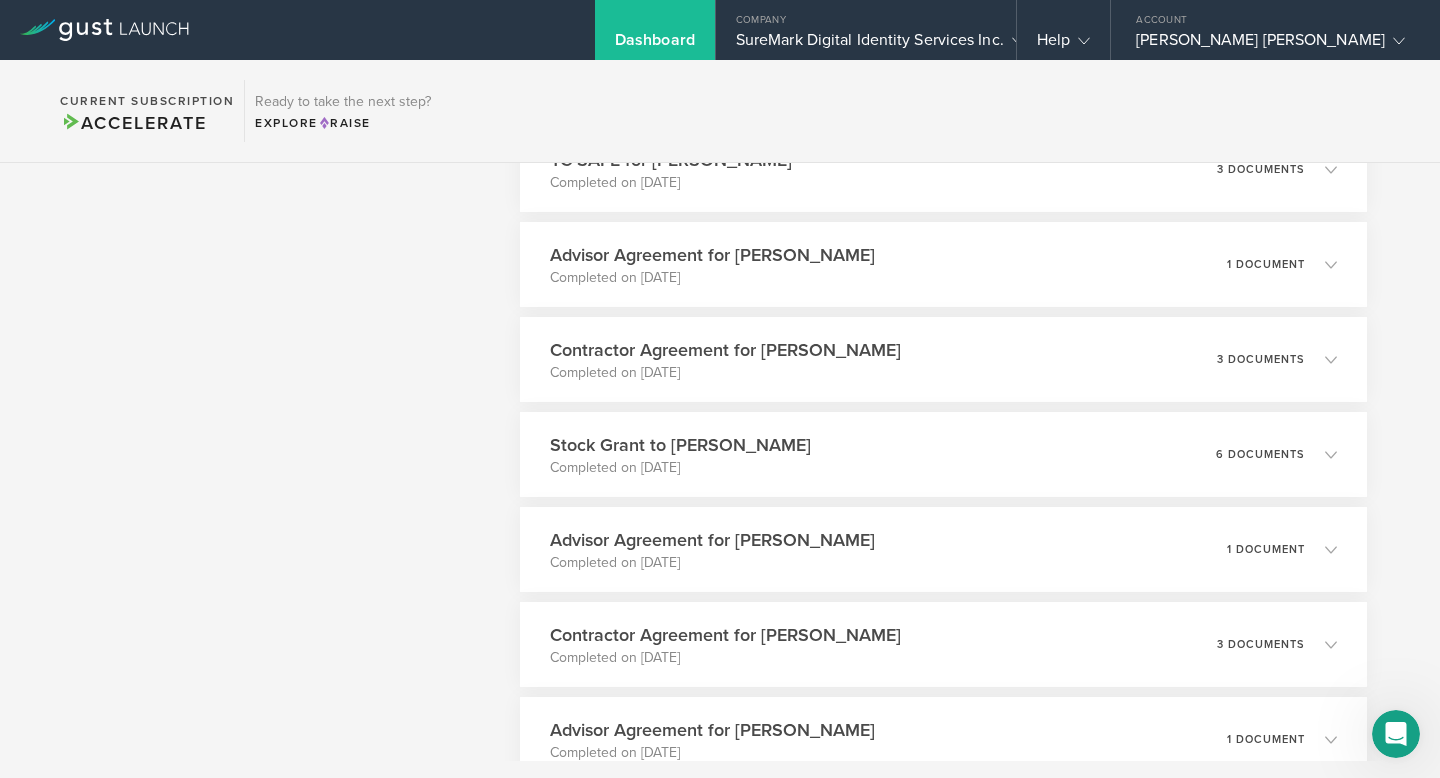 scroll, scrollTop: 4397, scrollLeft: 0, axis: vertical 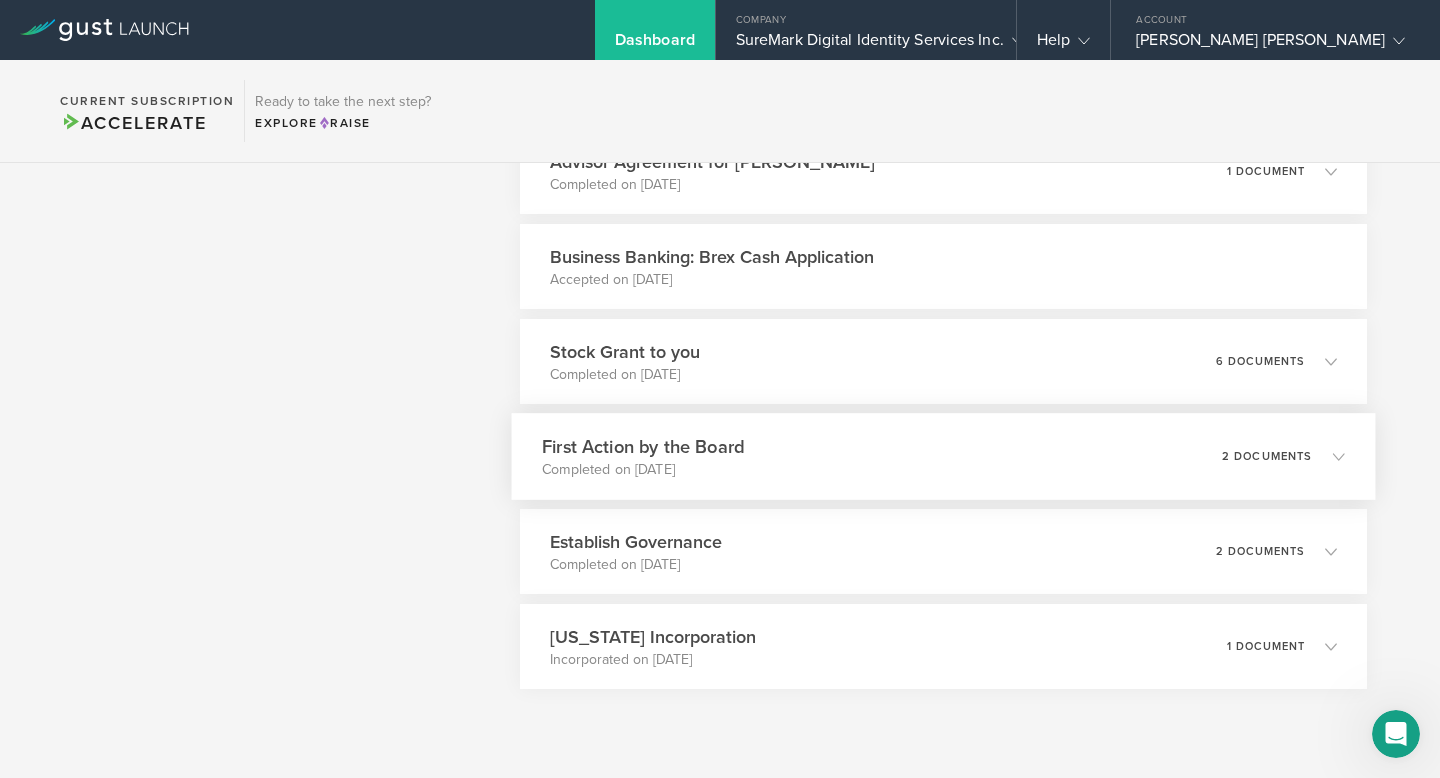 click on "First Action by the Board Completed on May 21, 2024  2 documents" at bounding box center [943, 456] 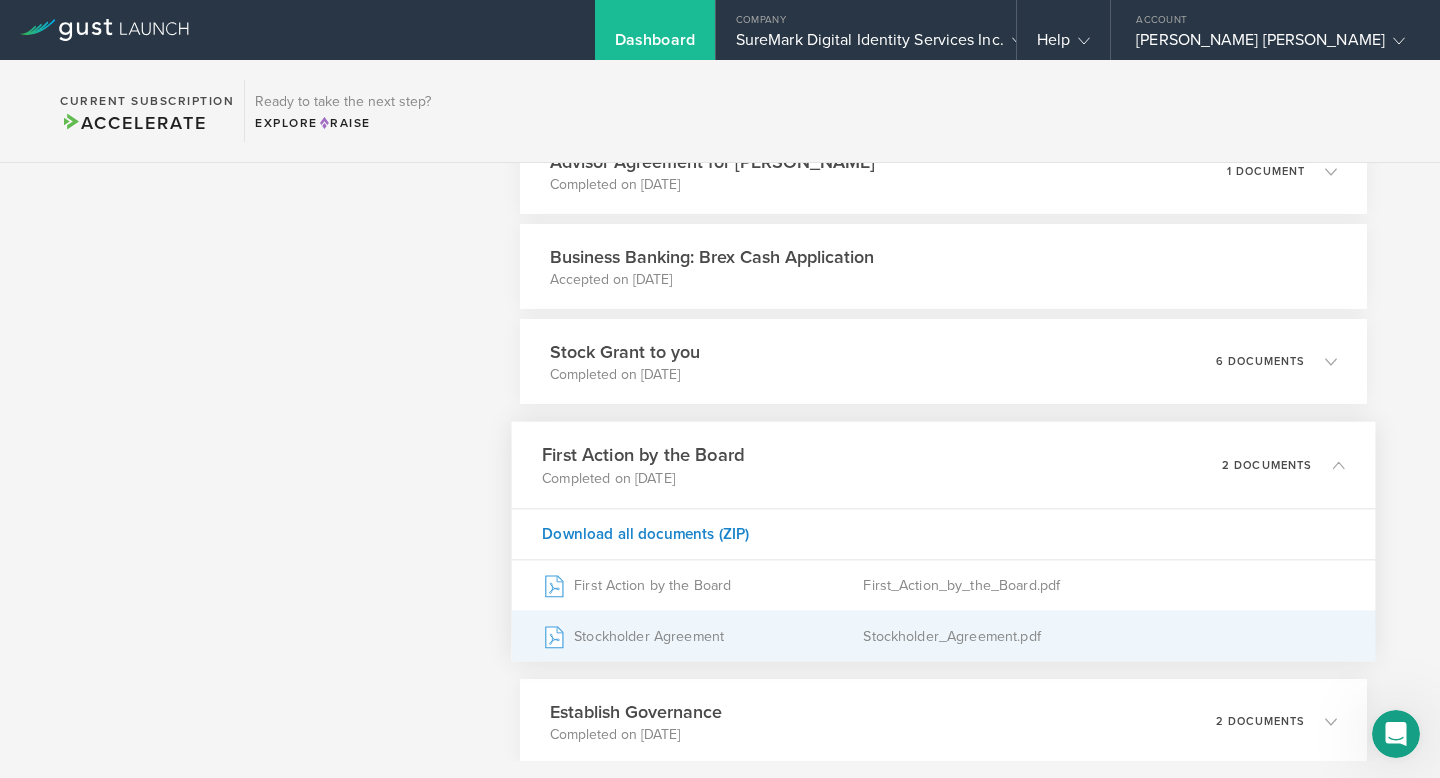 click on "Stockholder_Agreement.pdf" at bounding box center [1104, 636] 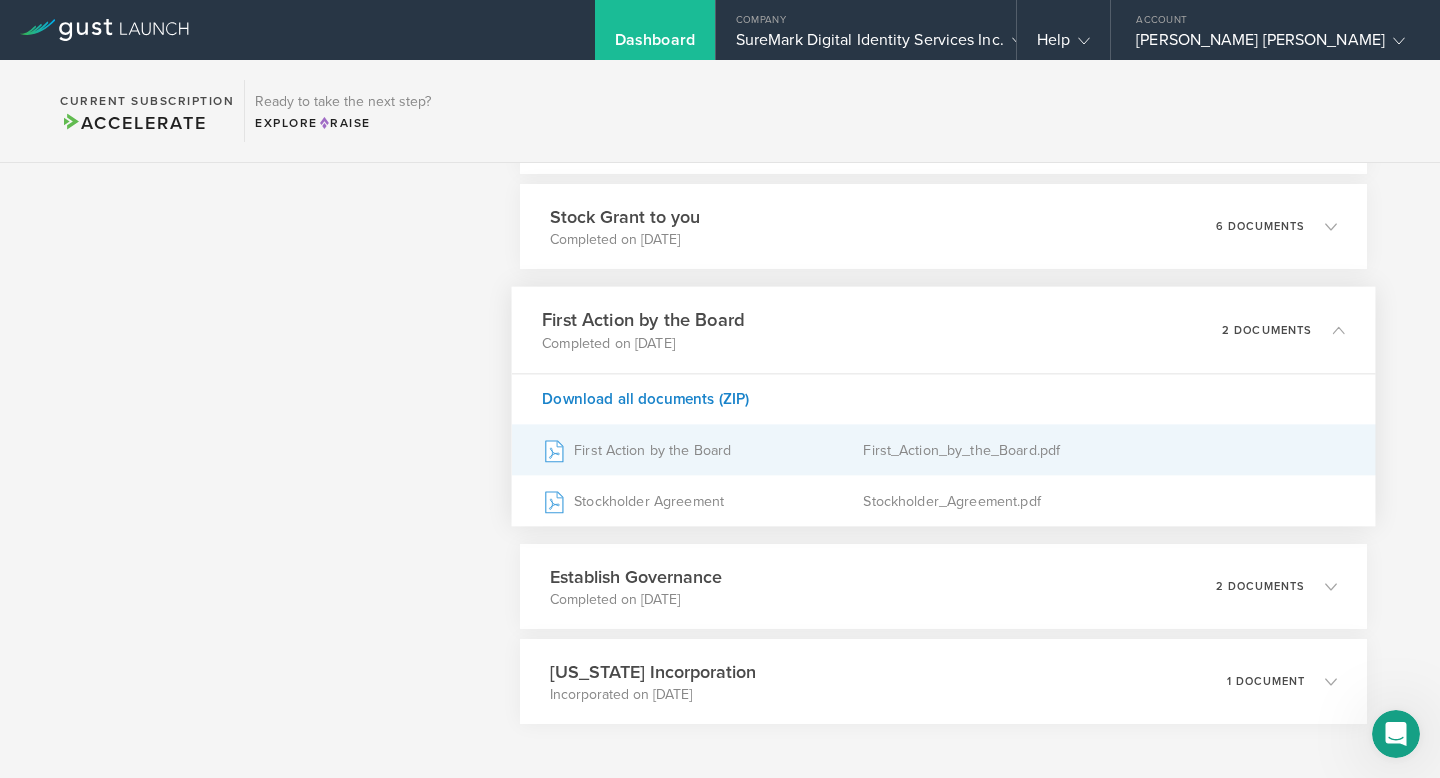 scroll, scrollTop: 7136, scrollLeft: 0, axis: vertical 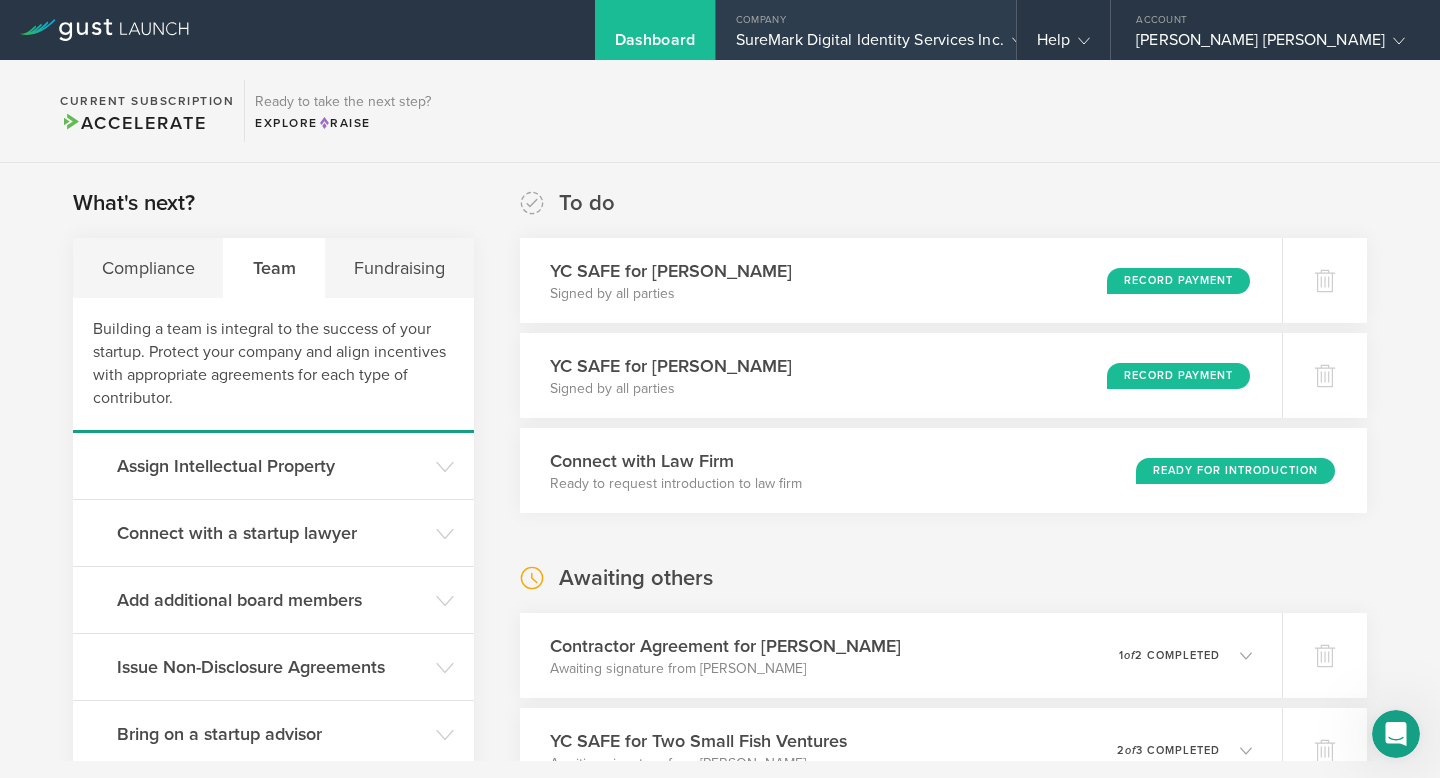 click on "SureMark Digital Identity Services Inc." at bounding box center [866, 45] 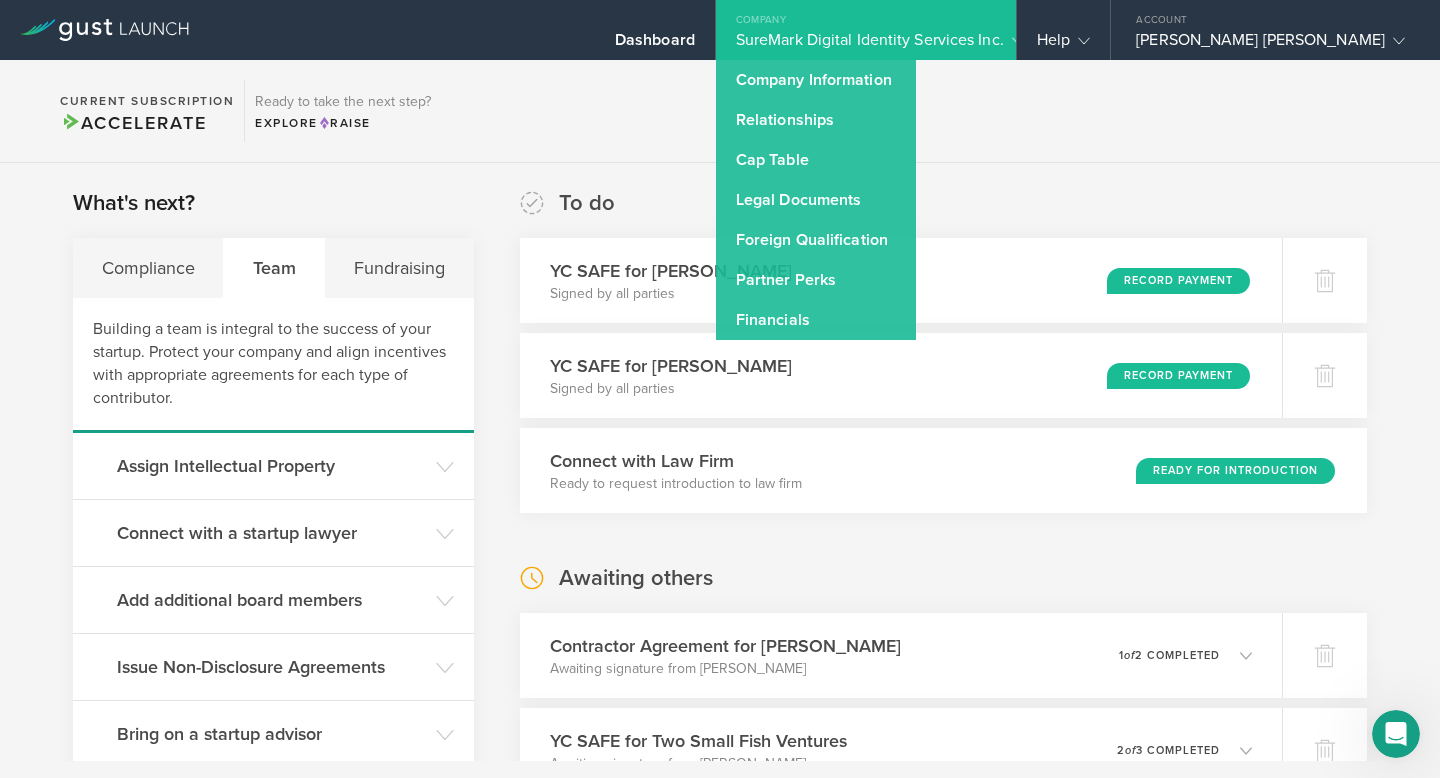 click on "To do YC SAFE for Carrie Harris Signed by all parties  Record Payment YC SAFE for Jason Harris Signed by all parties  Record Payment Connect with Law Firm Ready to request introduction to law firm  Ready for Introduction" at bounding box center (943, 350) 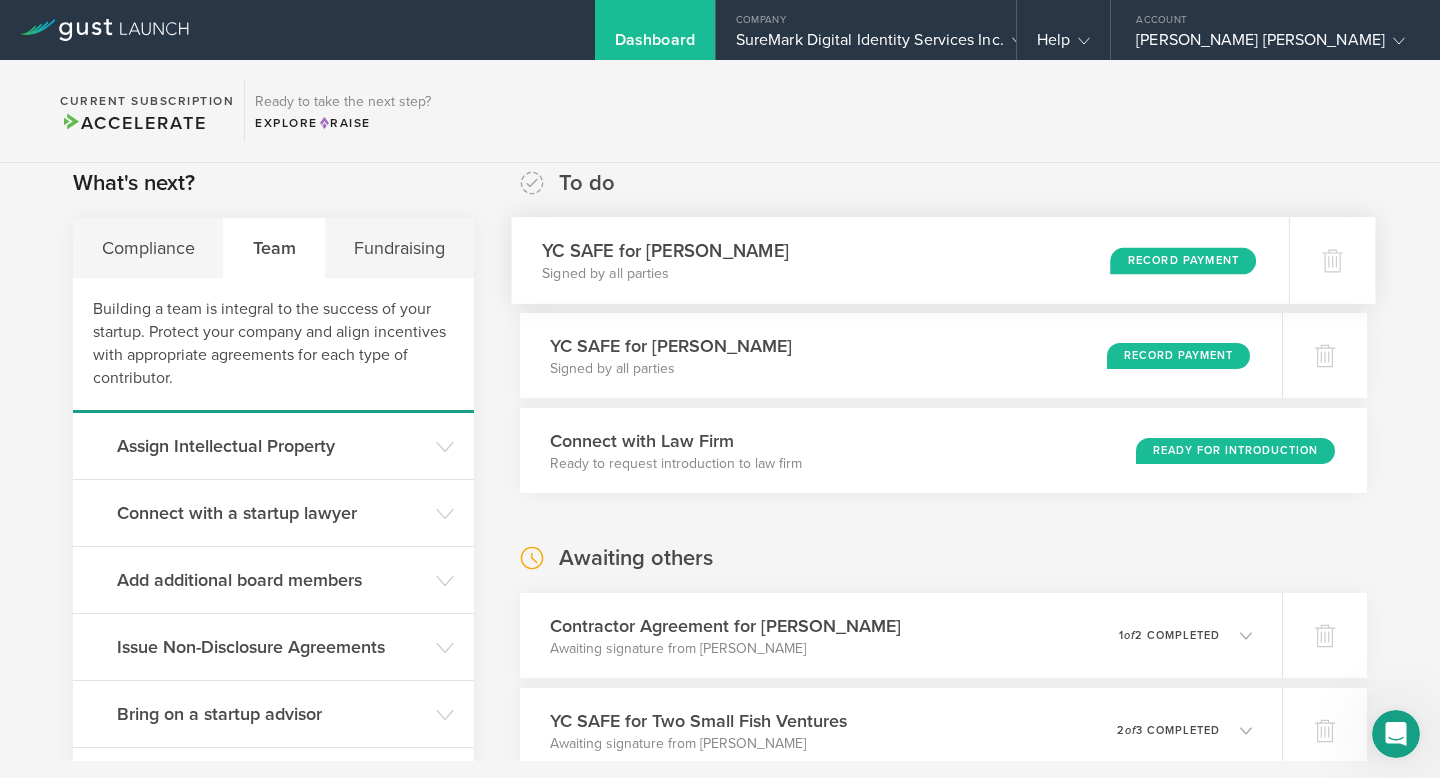 scroll, scrollTop: 0, scrollLeft: 0, axis: both 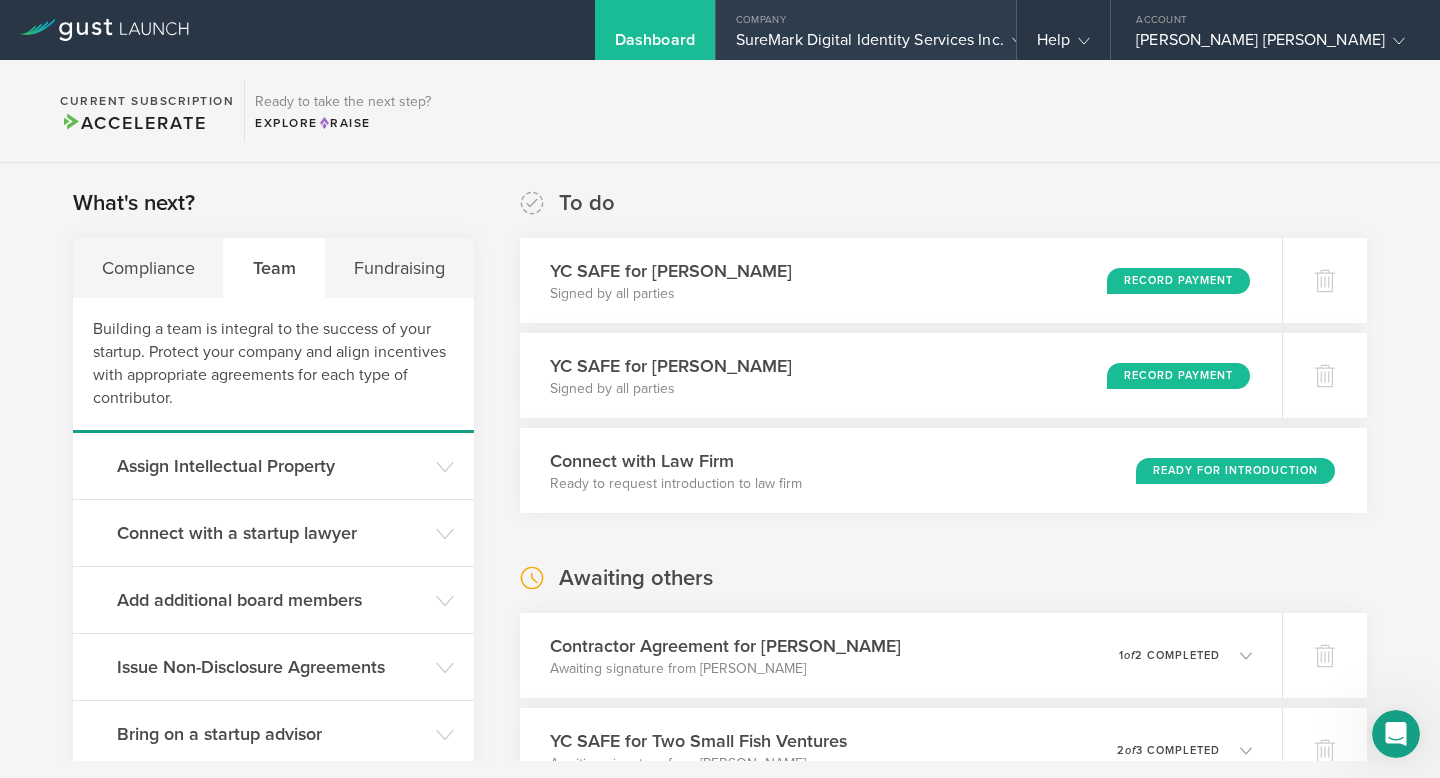click on "Company" at bounding box center (866, 15) 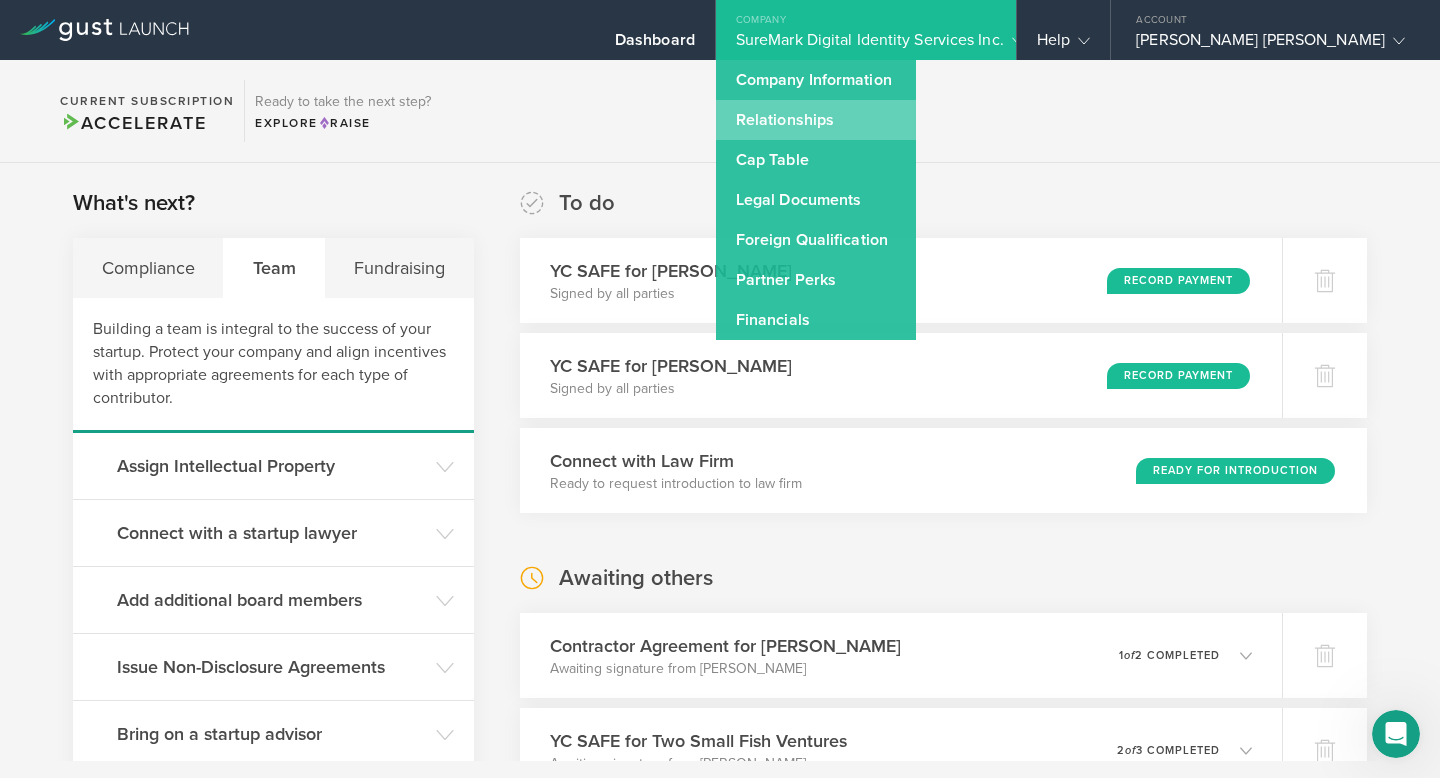 click on "Relationships" at bounding box center [816, 120] 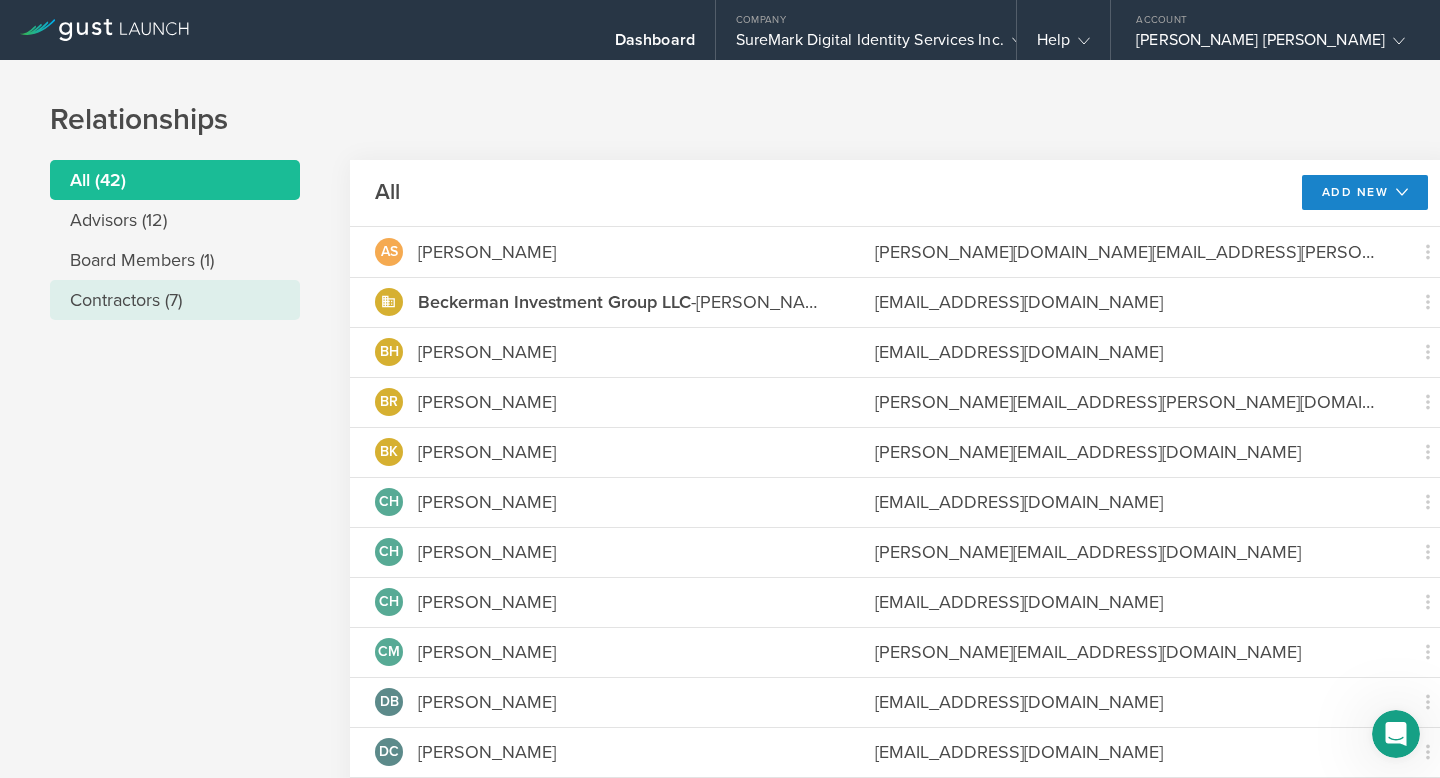 click on "Contractors (7)" at bounding box center (175, 300) 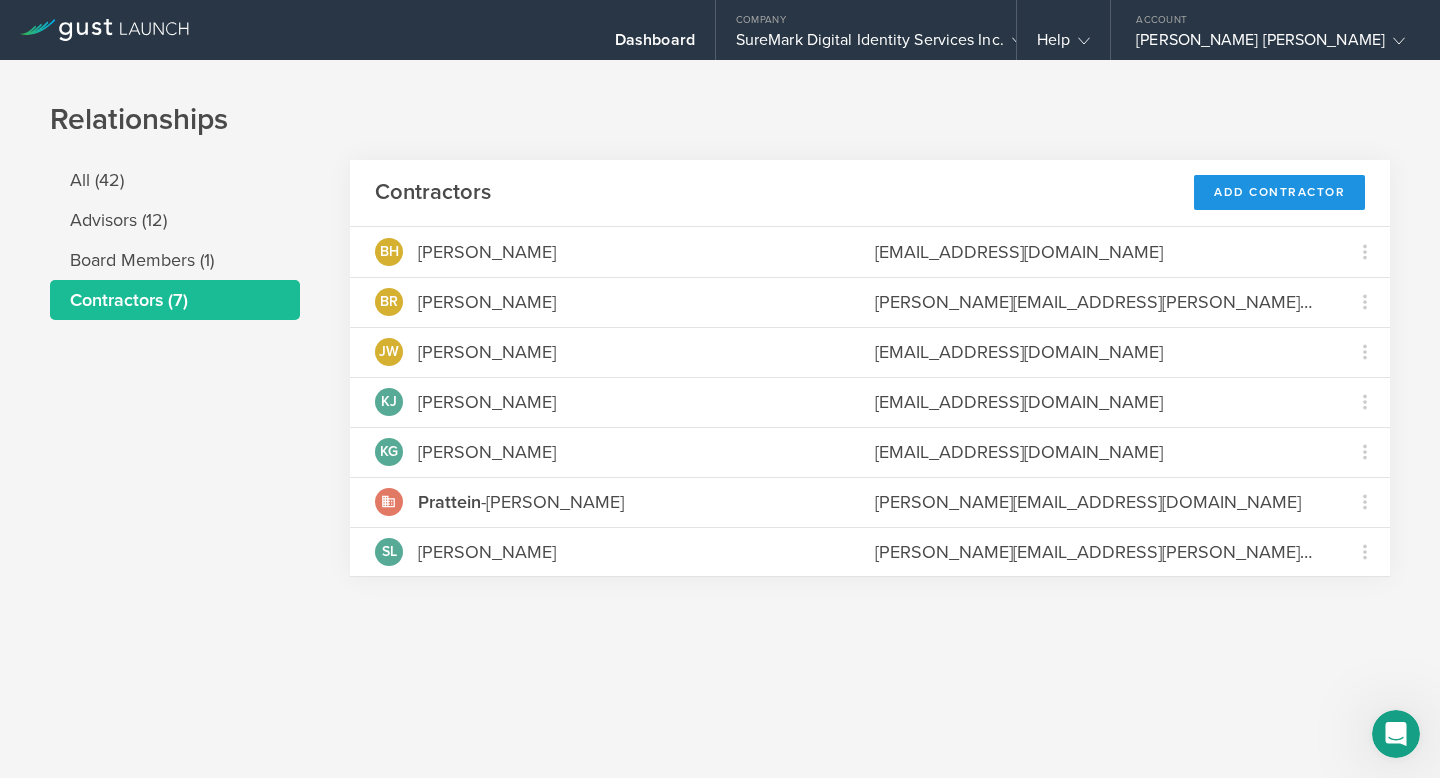 click on "Add Contractor" at bounding box center (1279, 192) 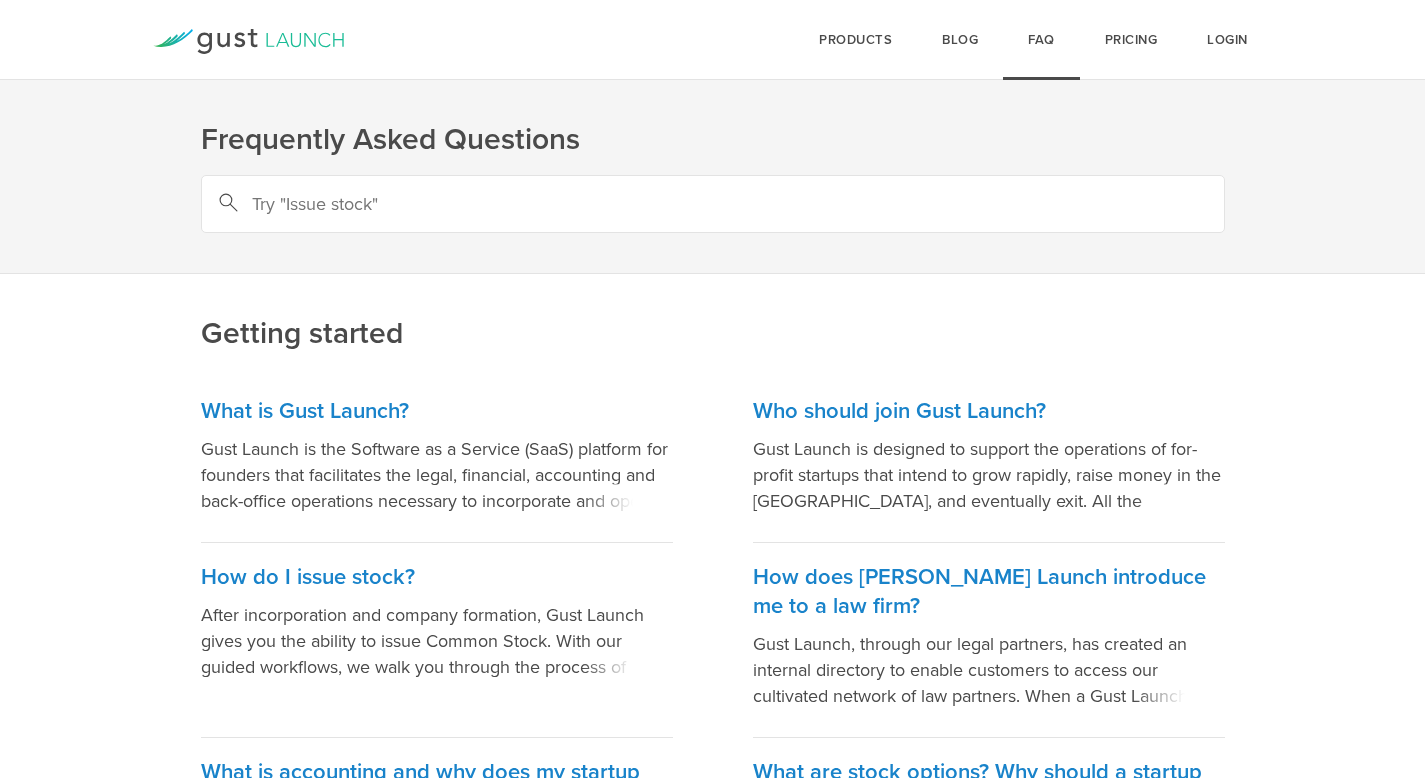 scroll, scrollTop: 0, scrollLeft: 0, axis: both 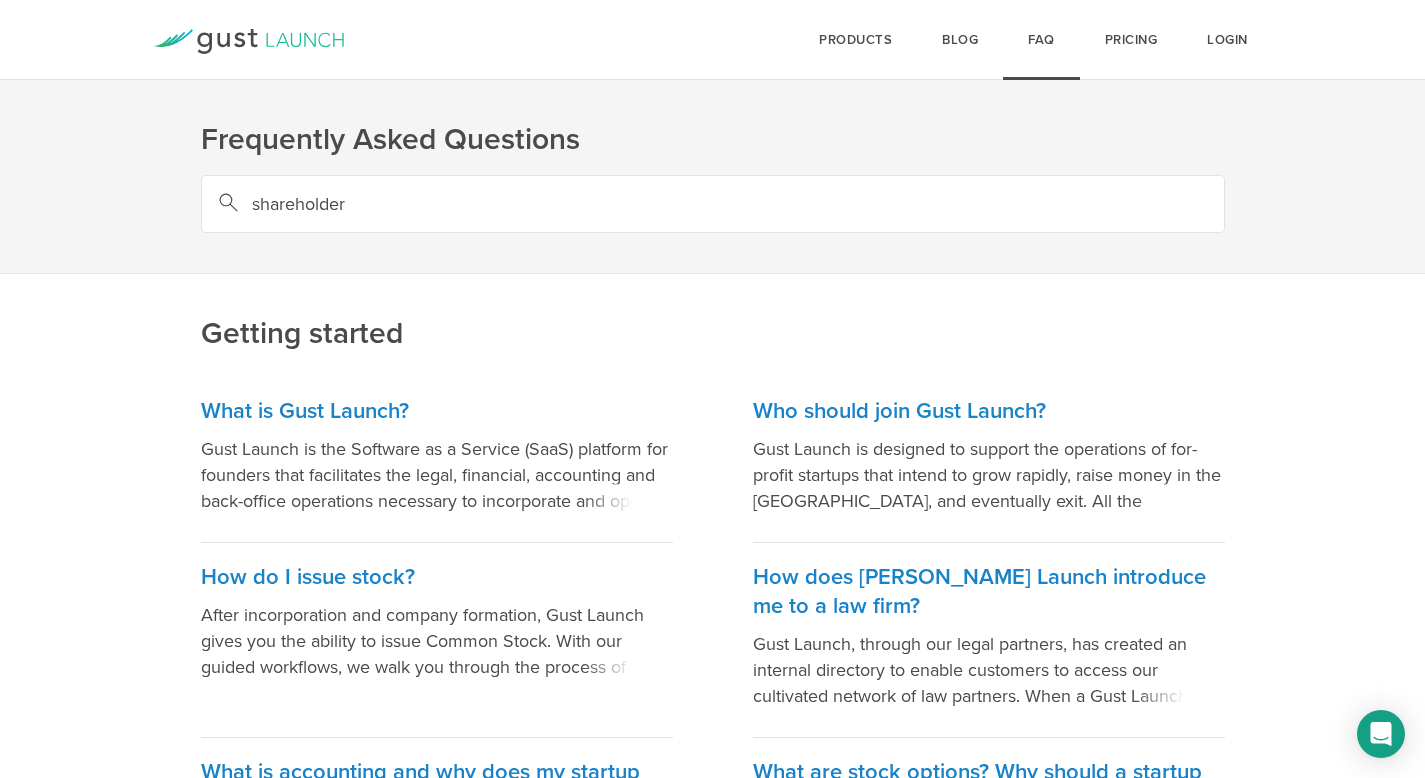 type on "shareholder" 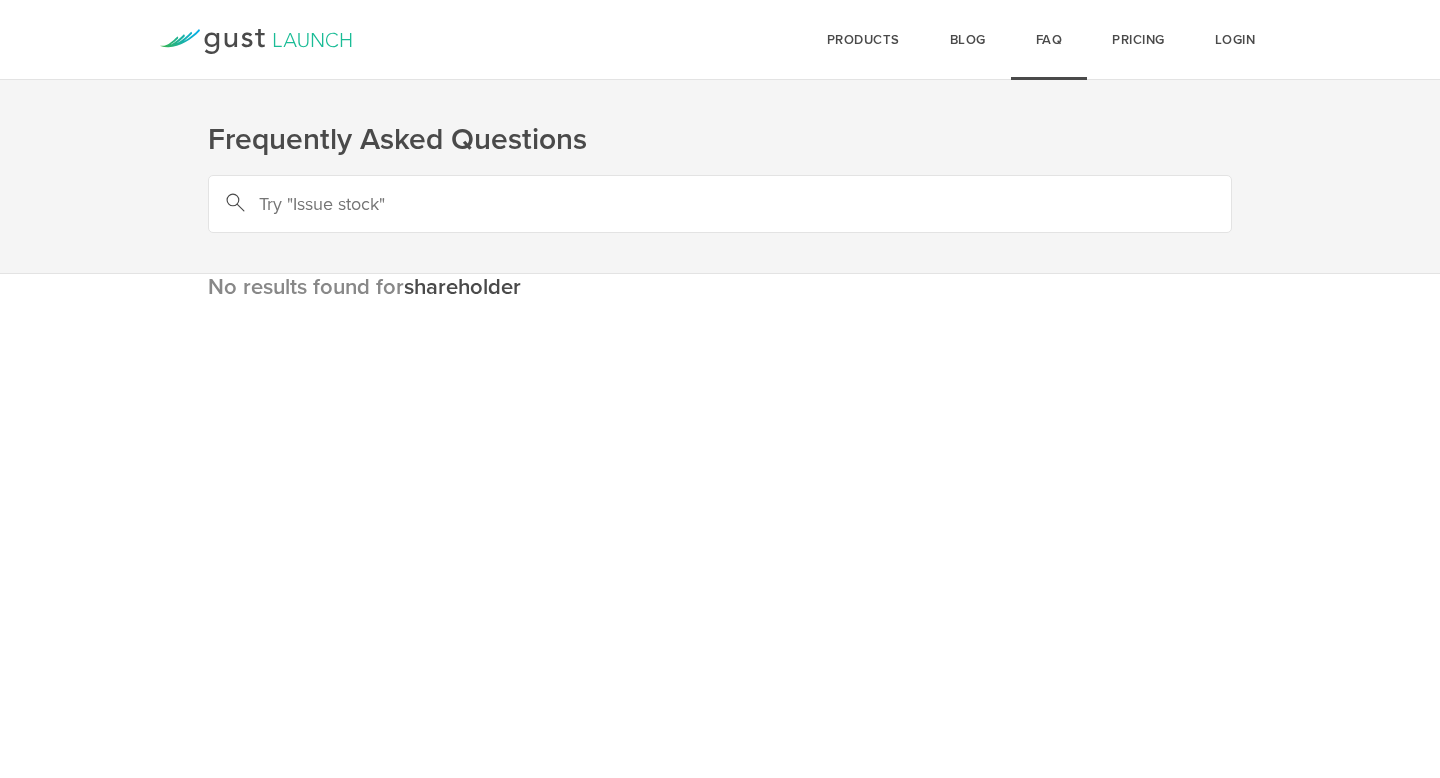 scroll, scrollTop: 0, scrollLeft: 0, axis: both 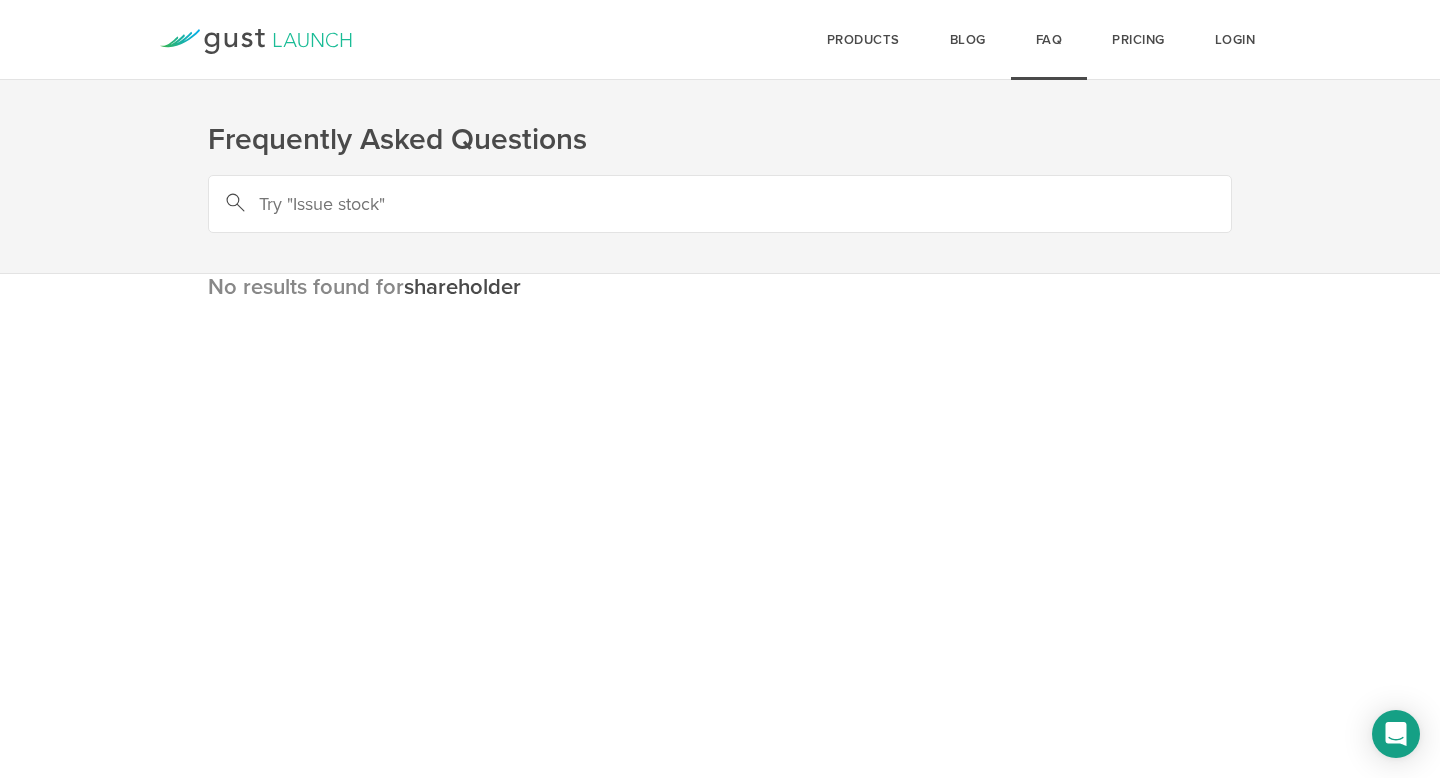 click at bounding box center [720, 204] 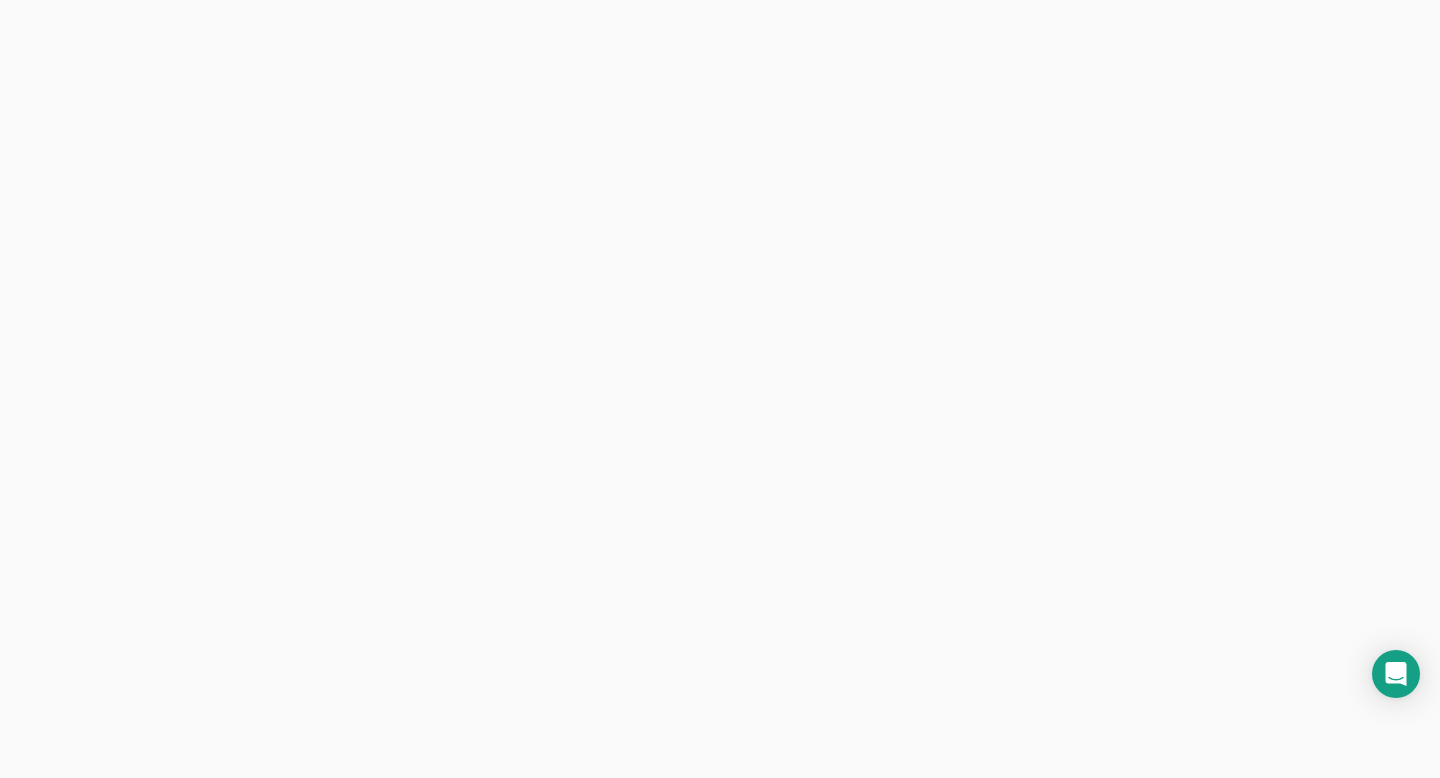scroll, scrollTop: 0, scrollLeft: 0, axis: both 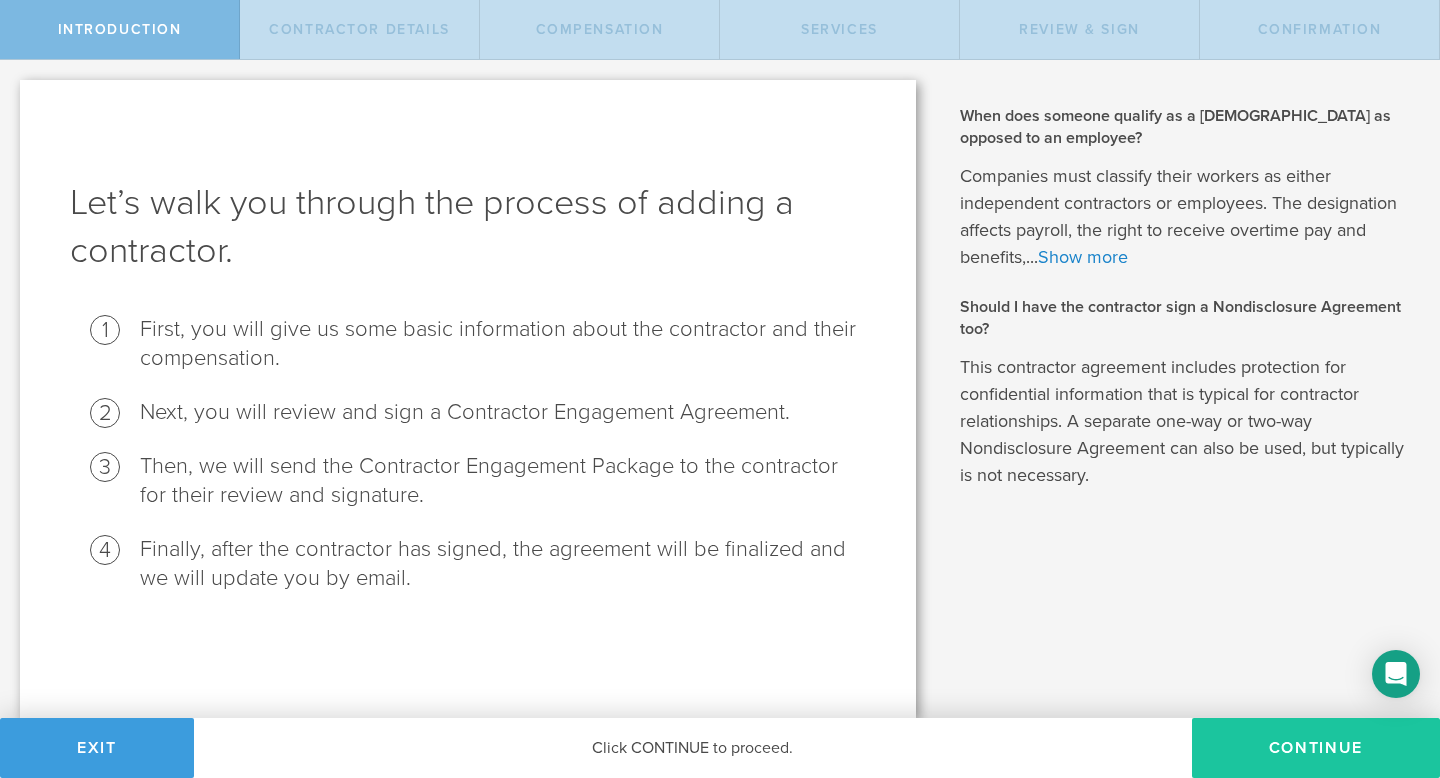 click on "Continue" at bounding box center [1316, 748] 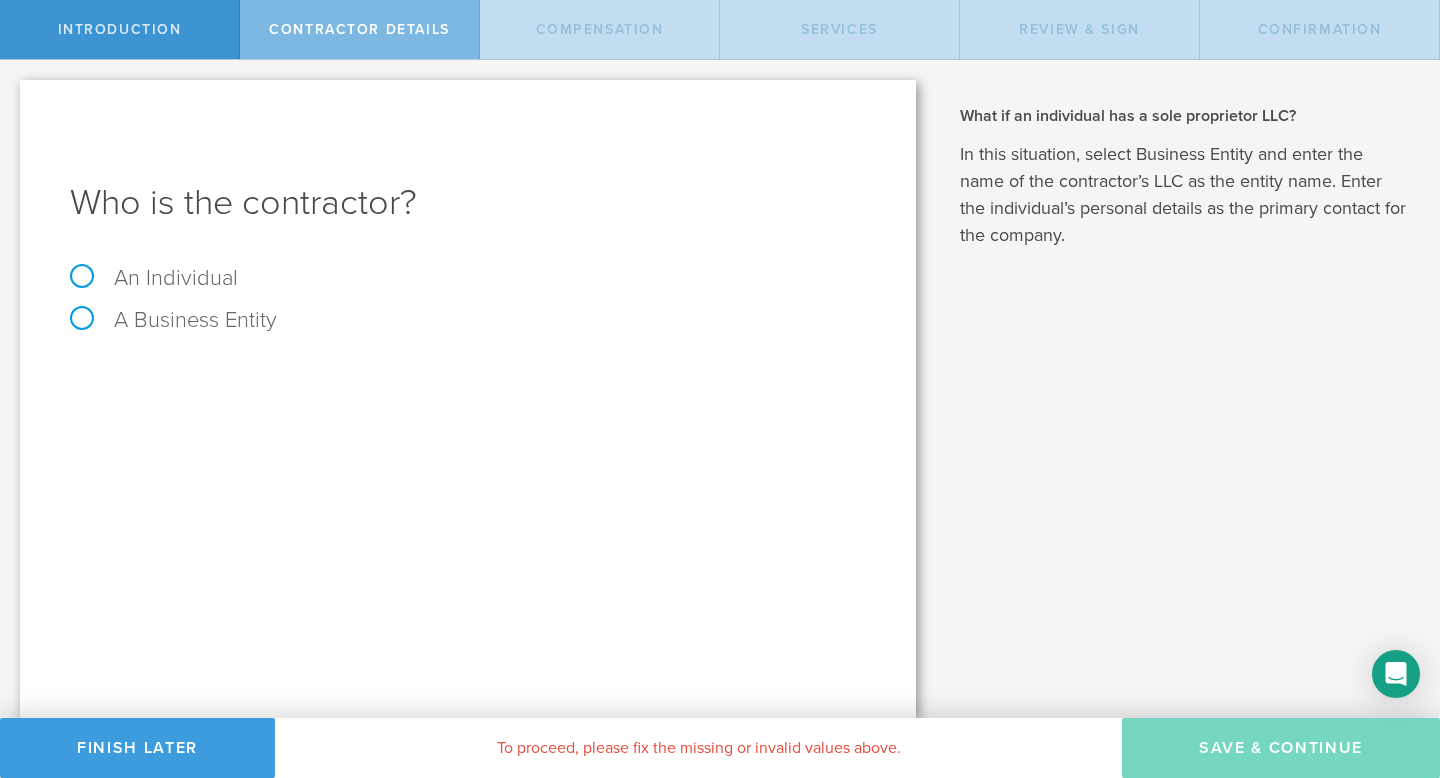 click on "A Business Entity" at bounding box center (173, 320) 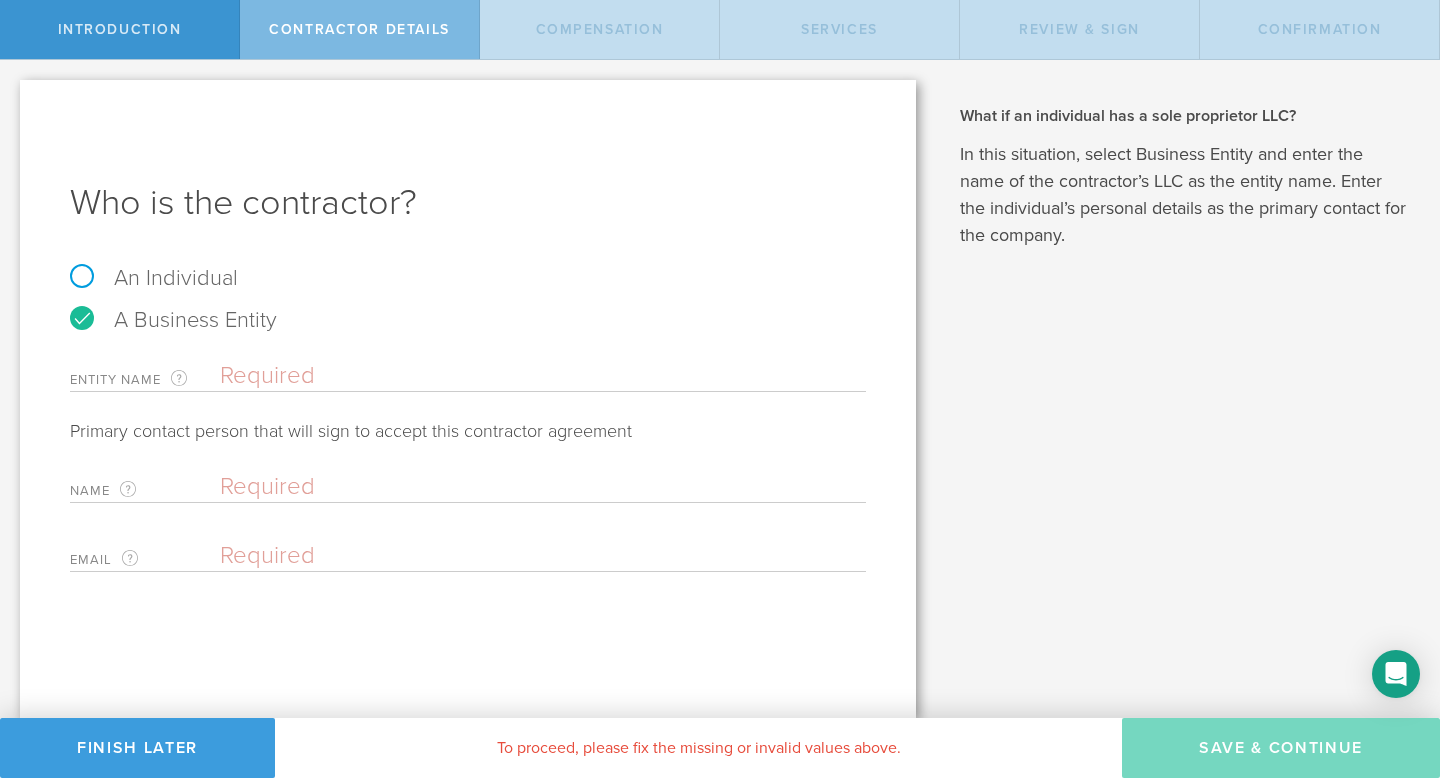 click at bounding box center [543, 376] 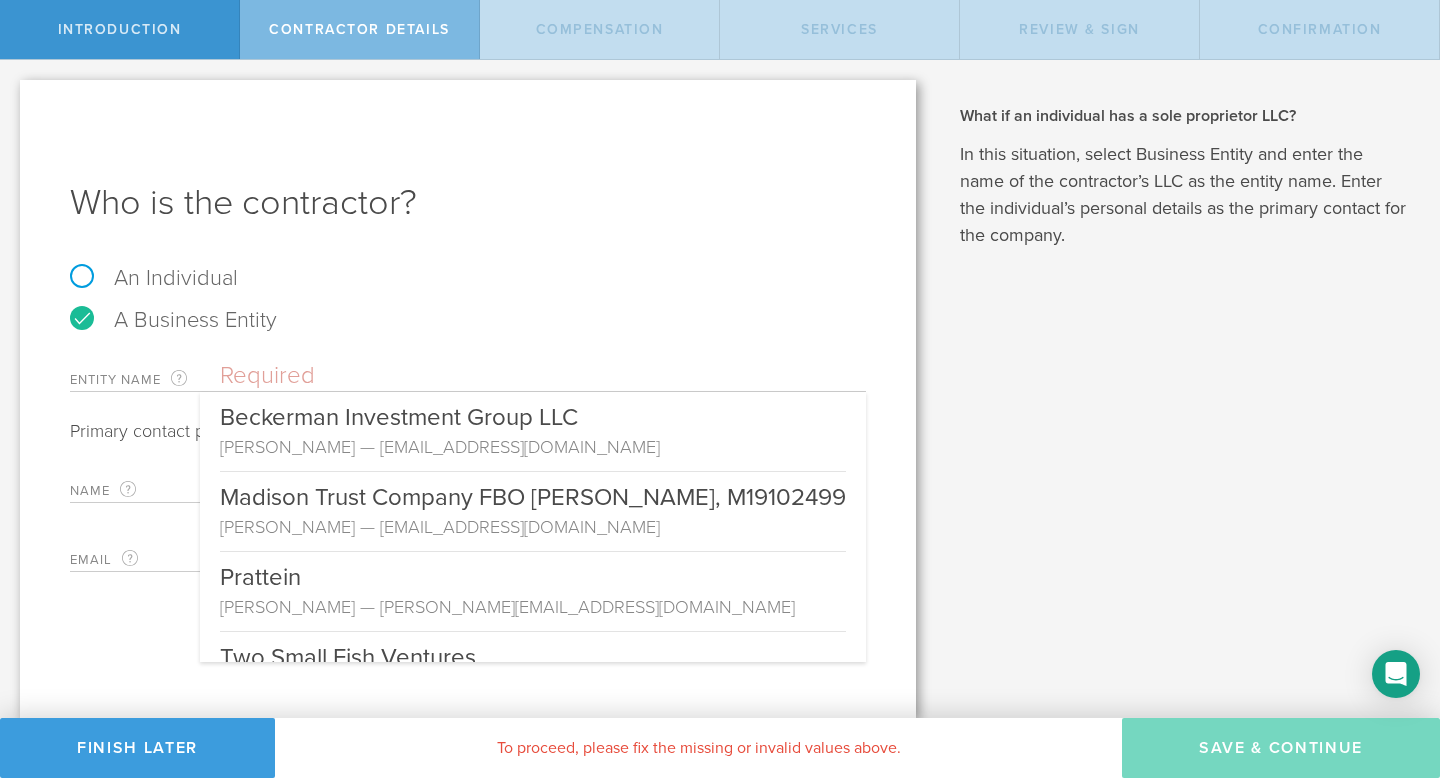 paste on "Ashbee Partners, LLC" 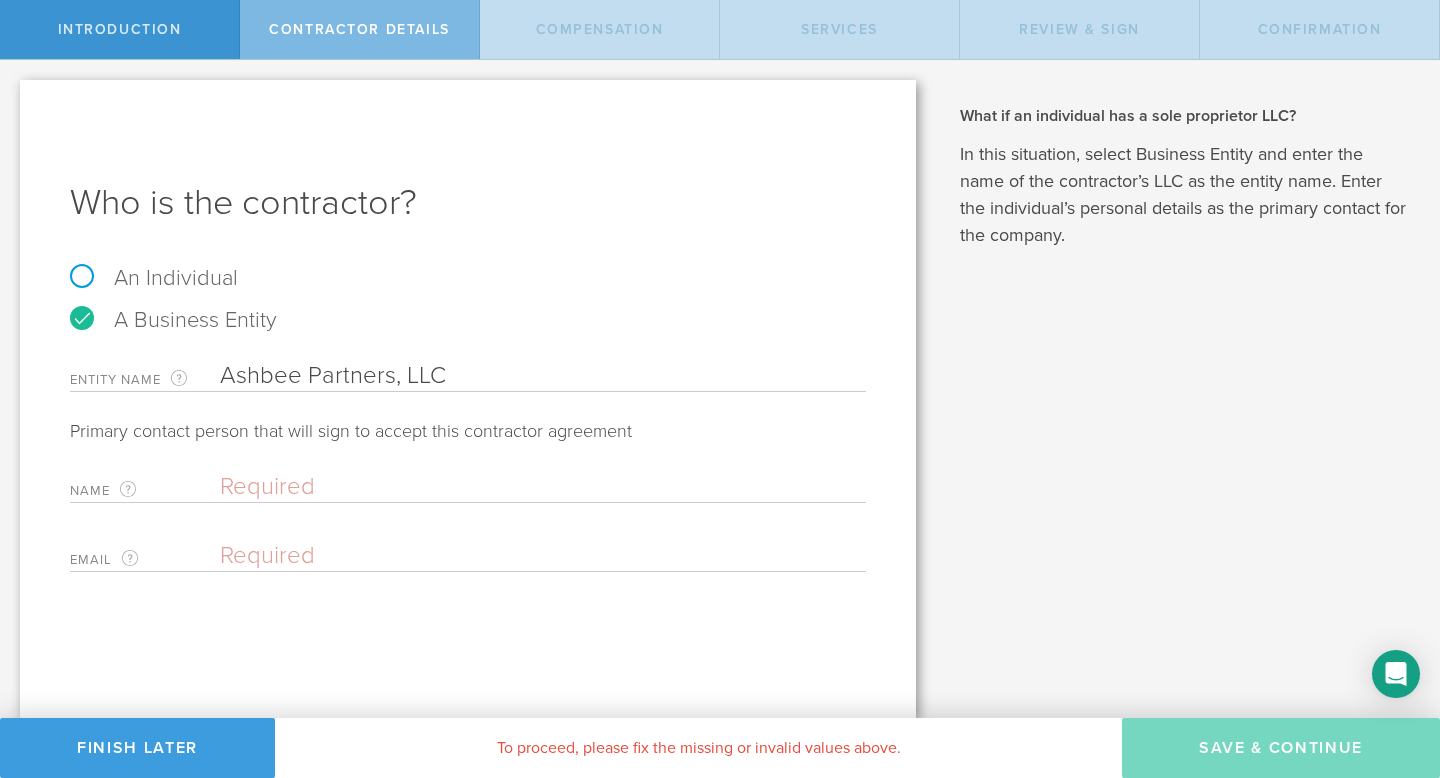 type on "Ashbee Partners, LLC" 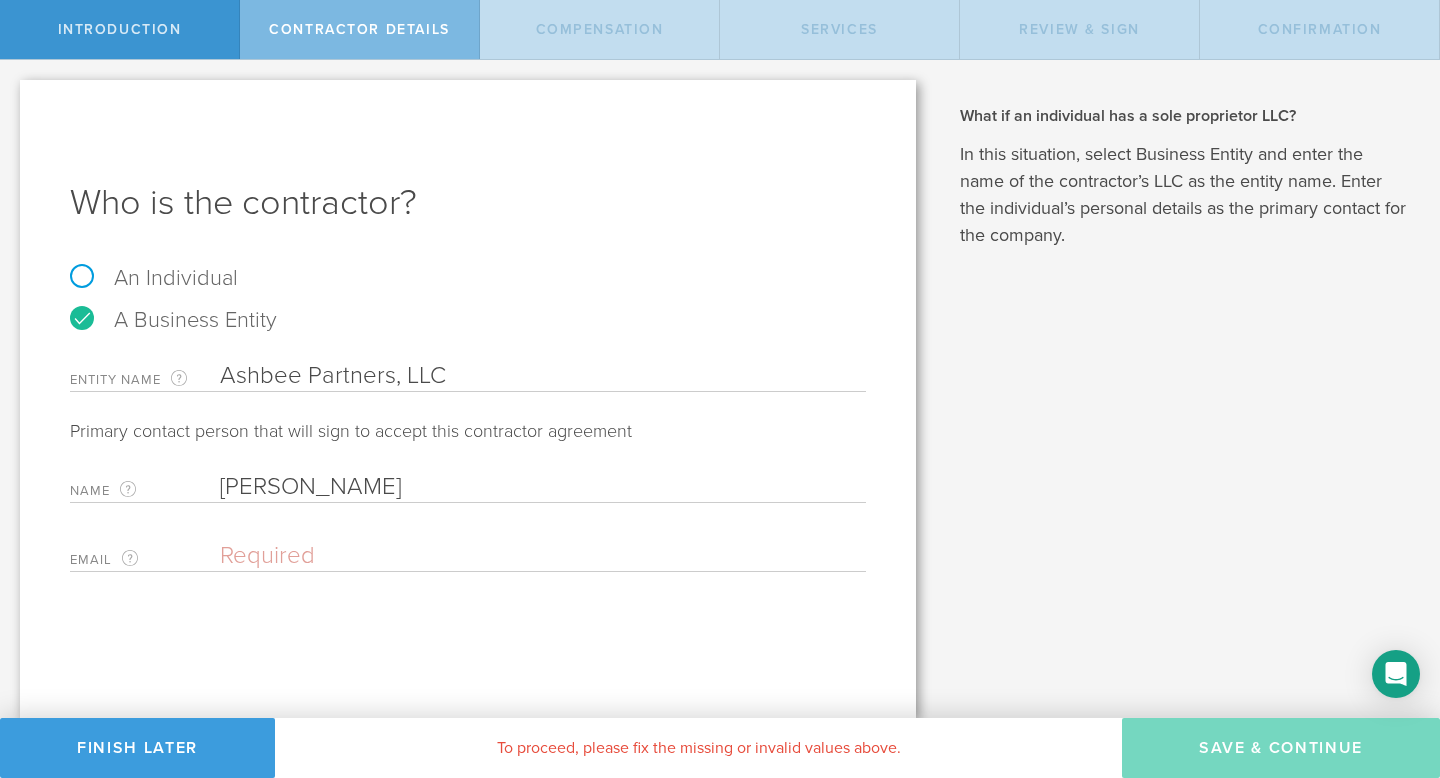 type on "William Long Jr." 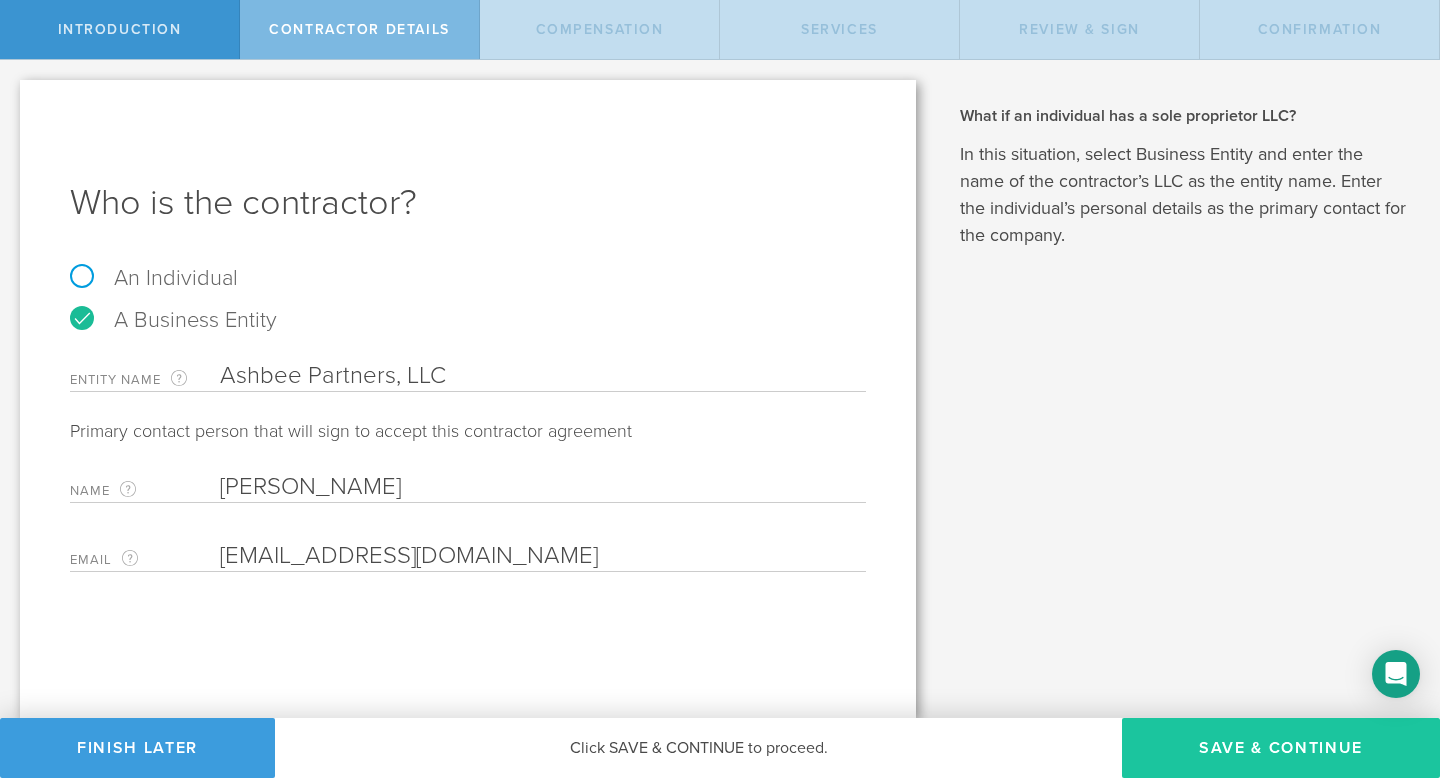 type on "[EMAIL_ADDRESS][DOMAIN_NAME]" 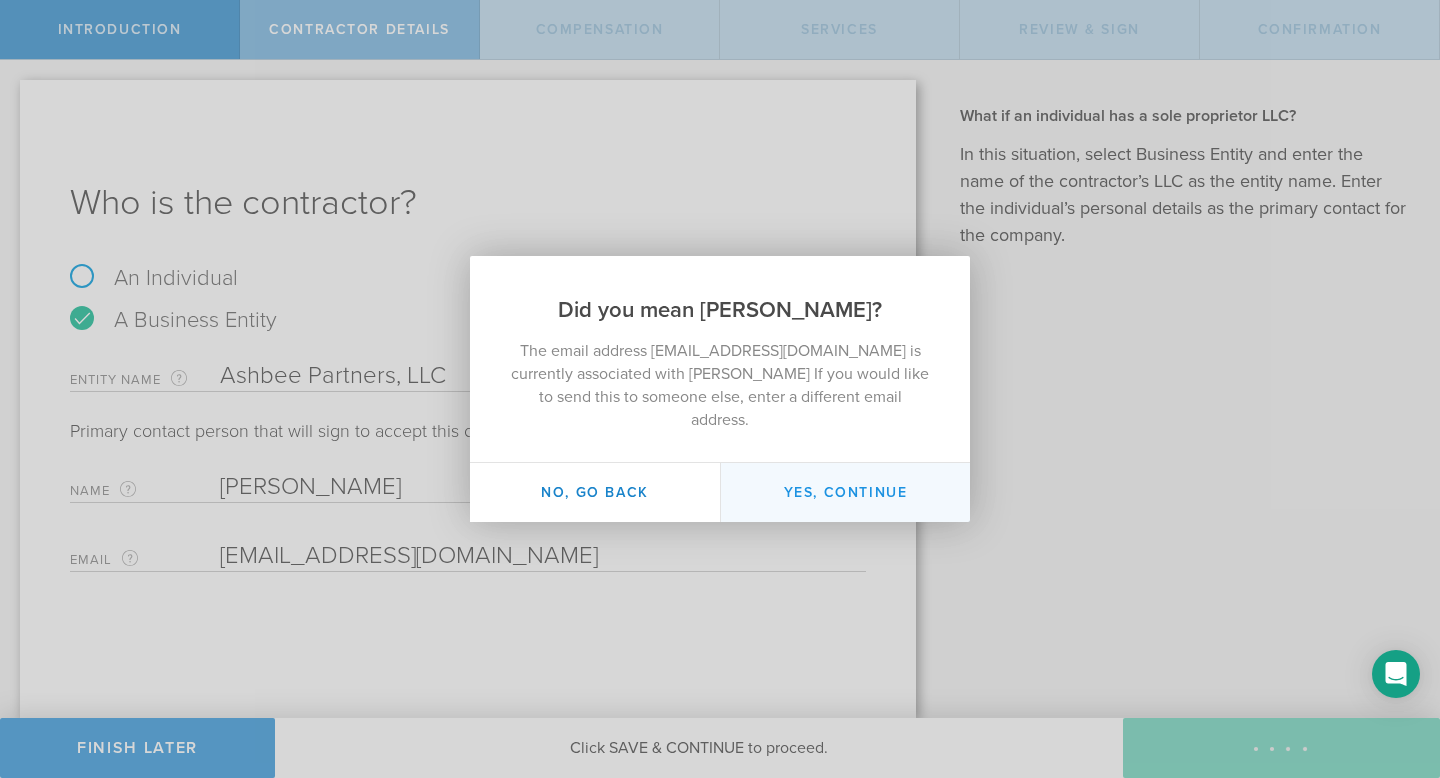 click on "Yes, continue" at bounding box center [845, 492] 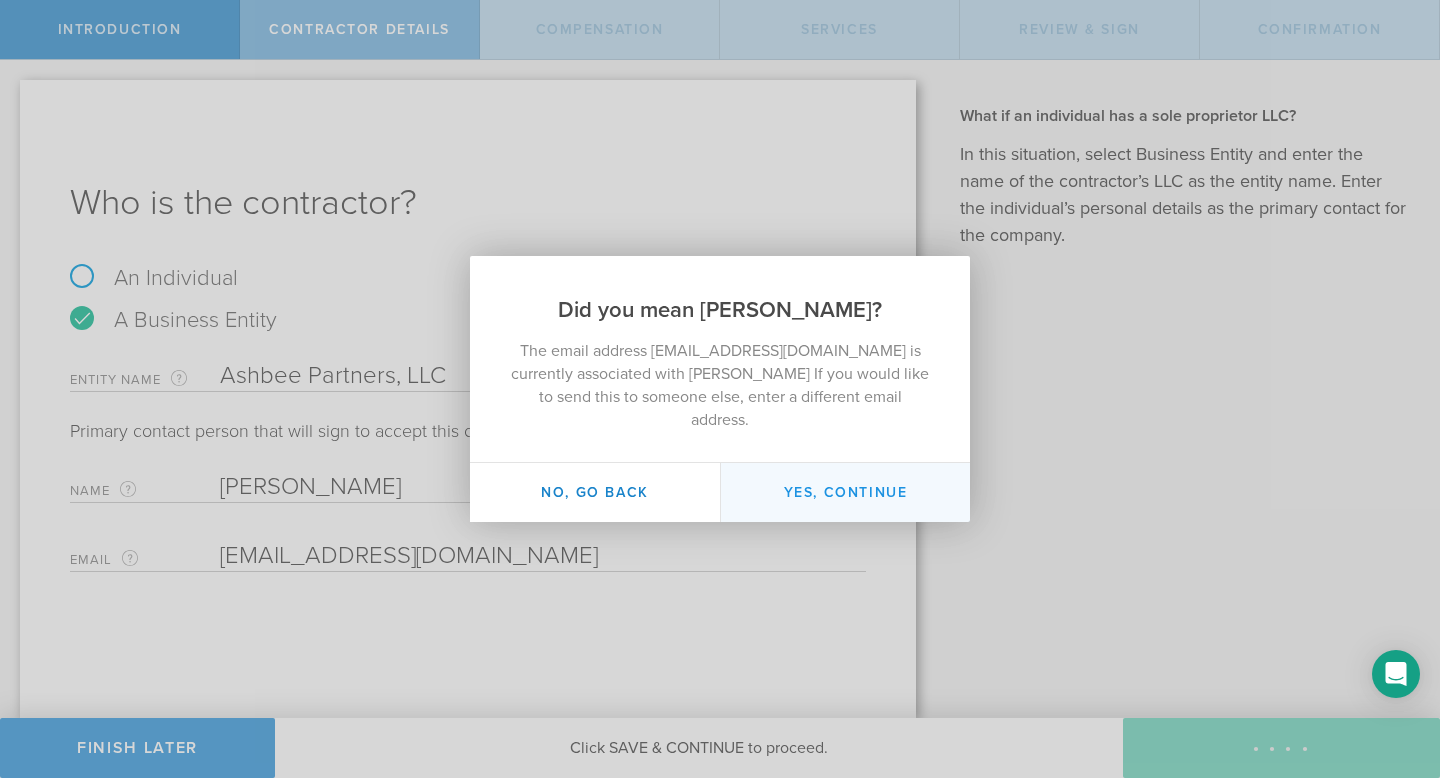 type on "[PERSON_NAME]" 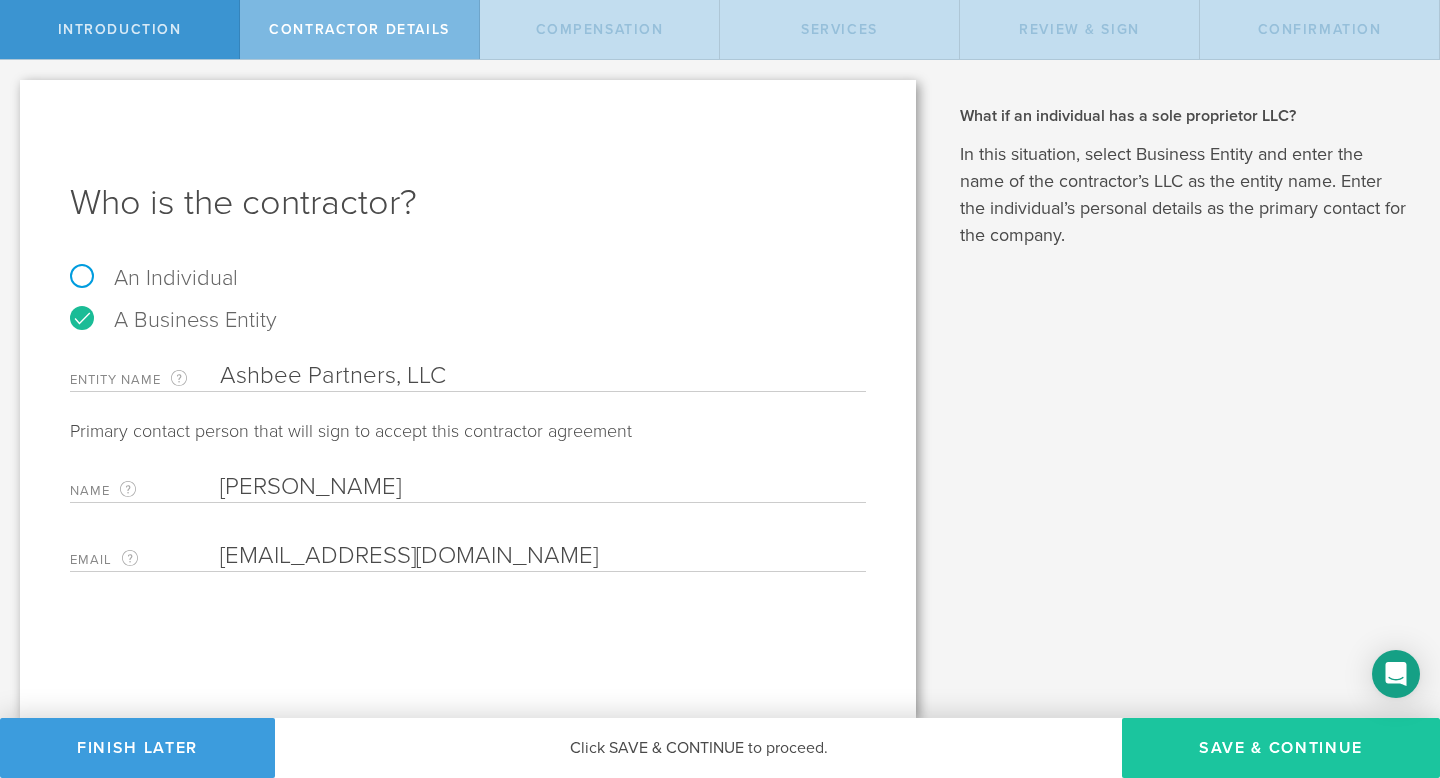 click on "Save & Continue" at bounding box center [1281, 748] 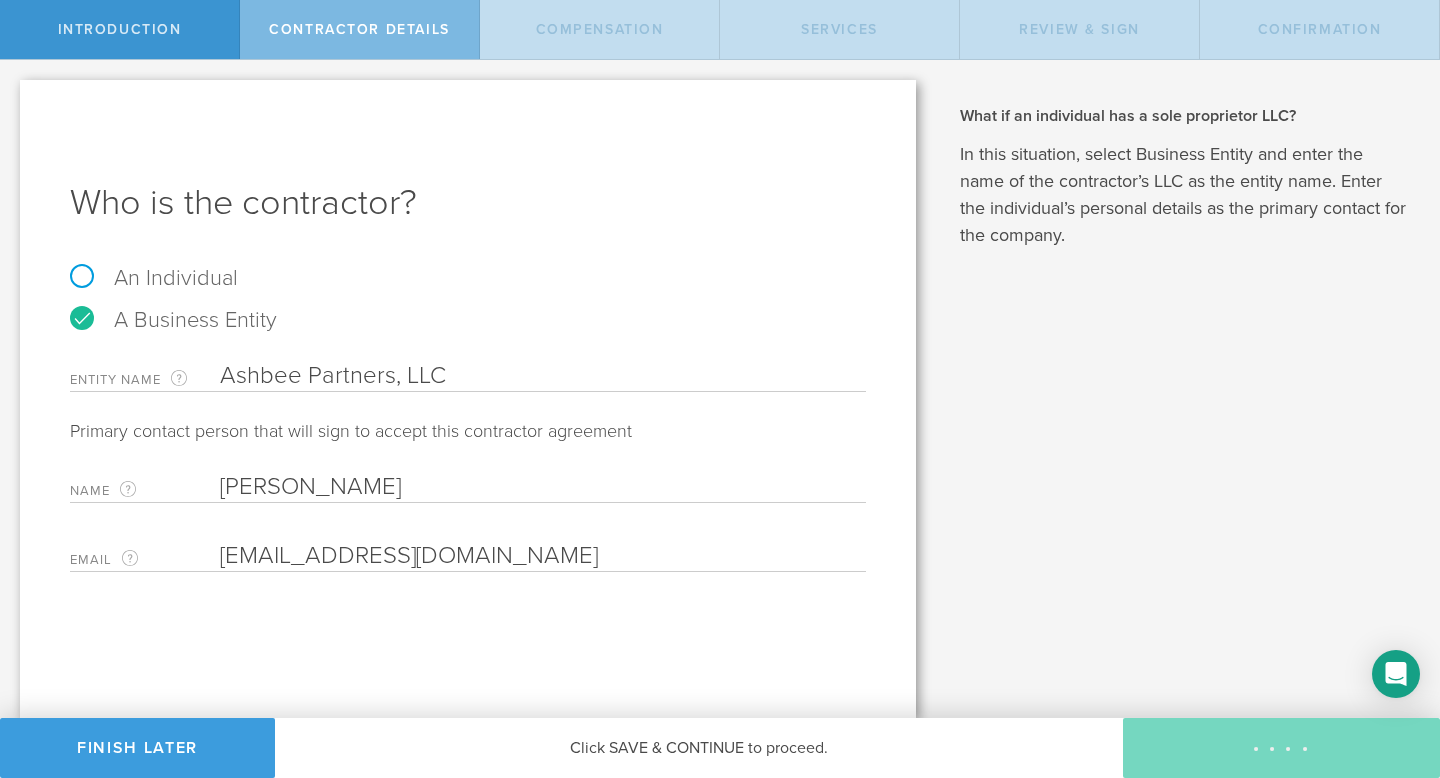 select on "none" 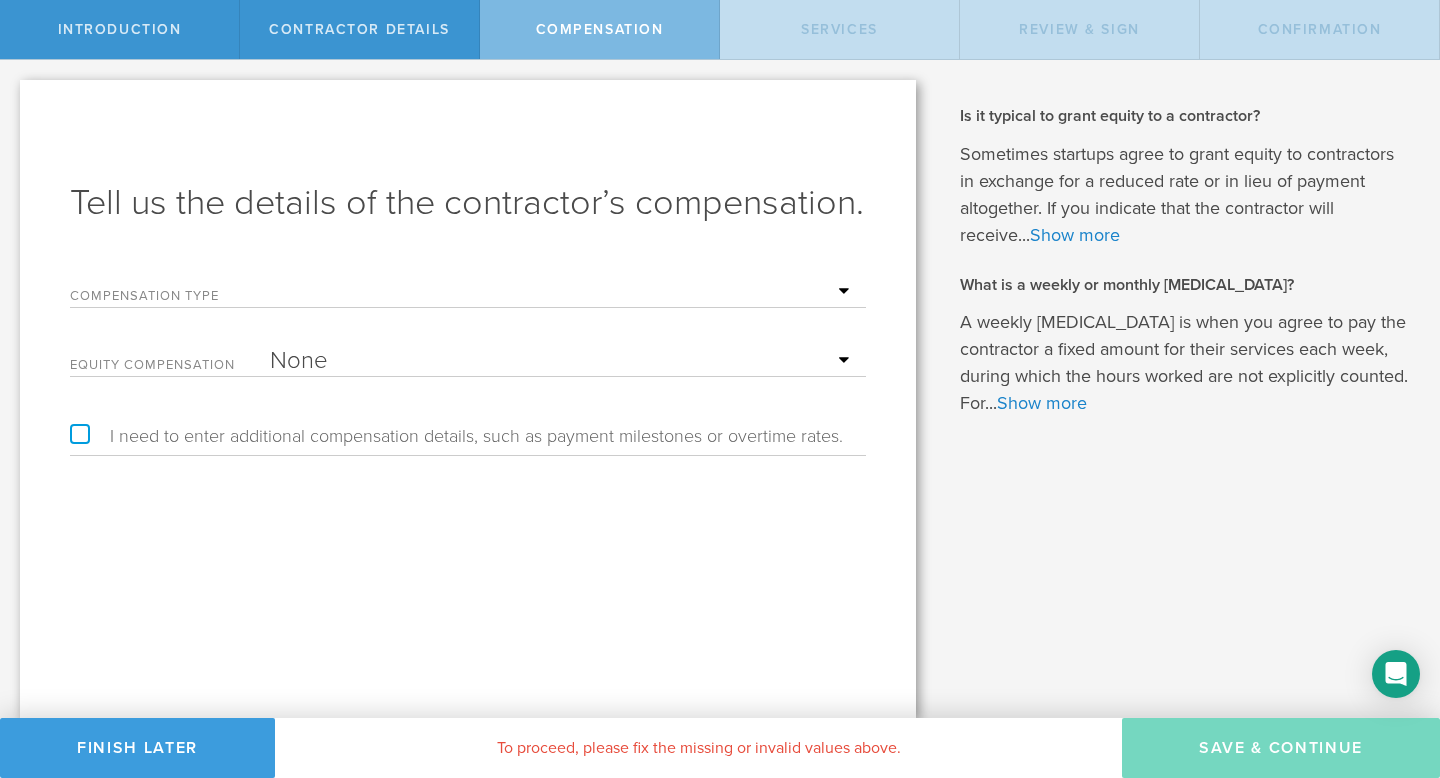 click on "Hourly Daily Weekly Retainer Monthly Retainer Project Flat Rate No cash compensation" at bounding box center (563, 292) 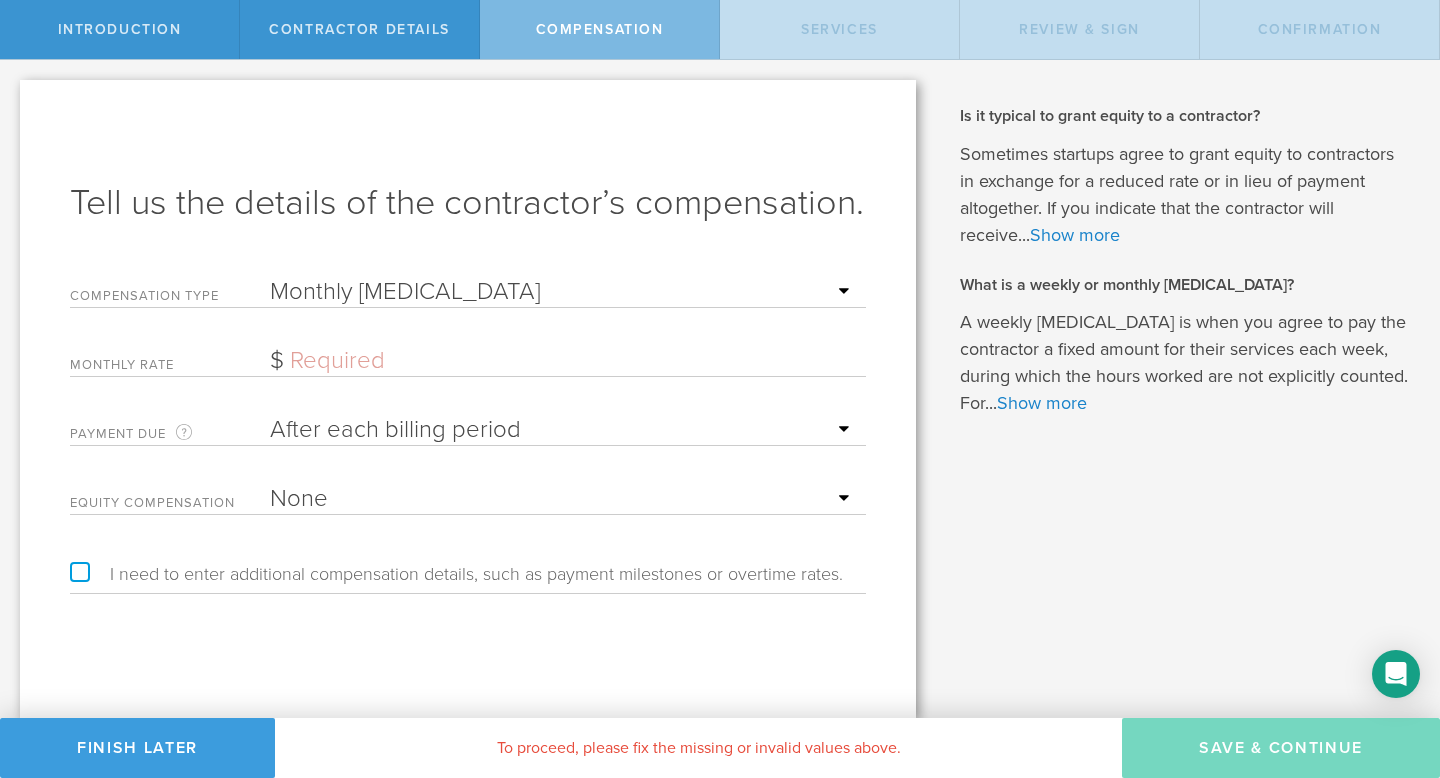 click at bounding box center [563, 361] 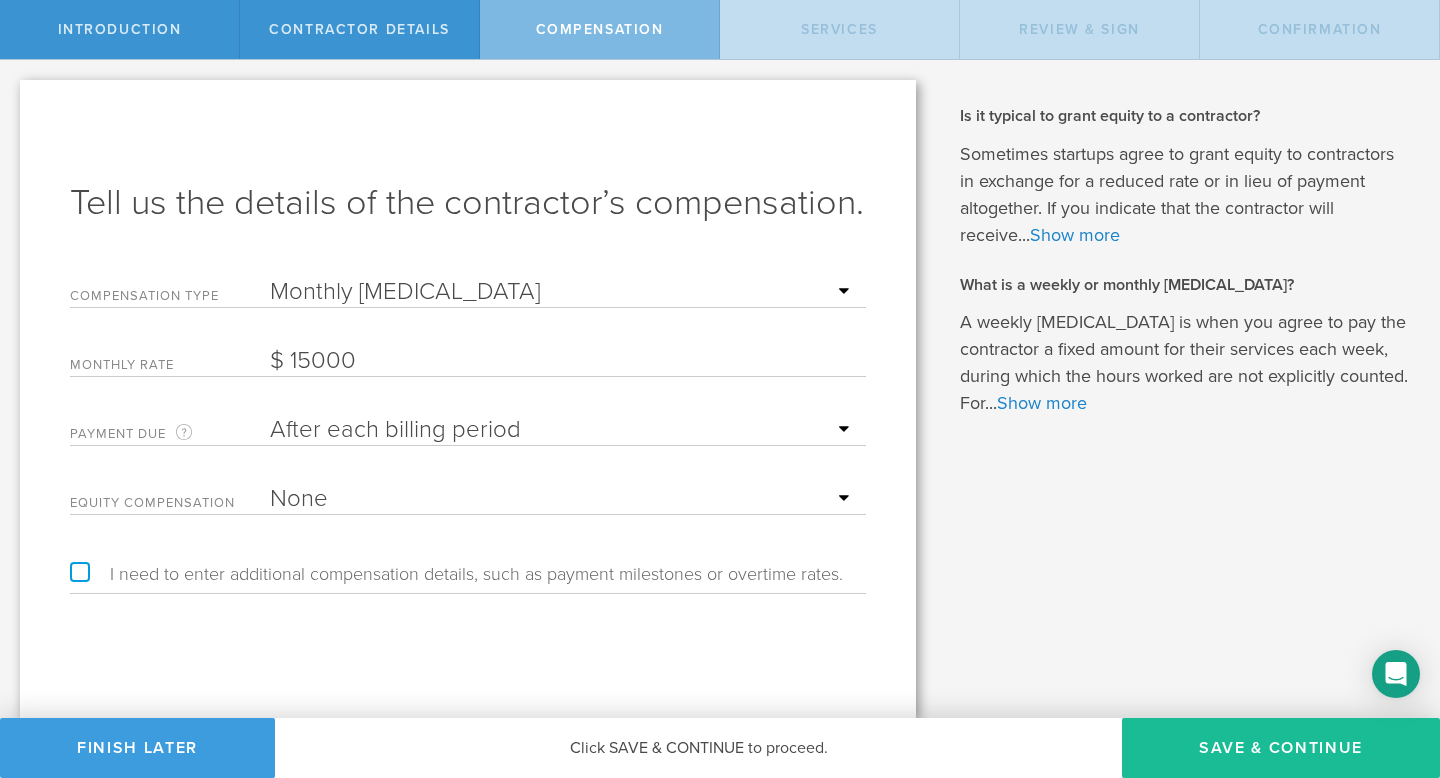 type on "15,000" 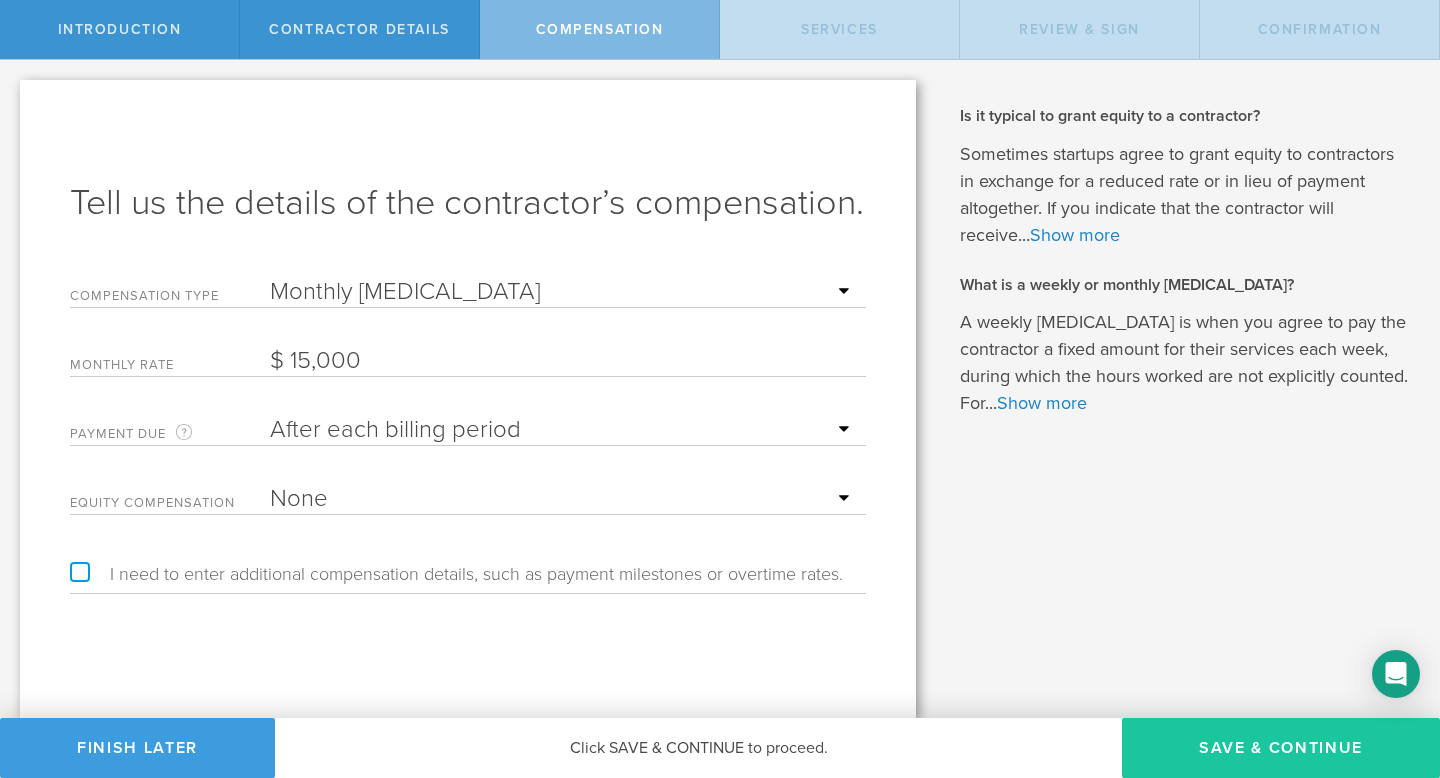 click on "Save & Continue" at bounding box center [1281, 748] 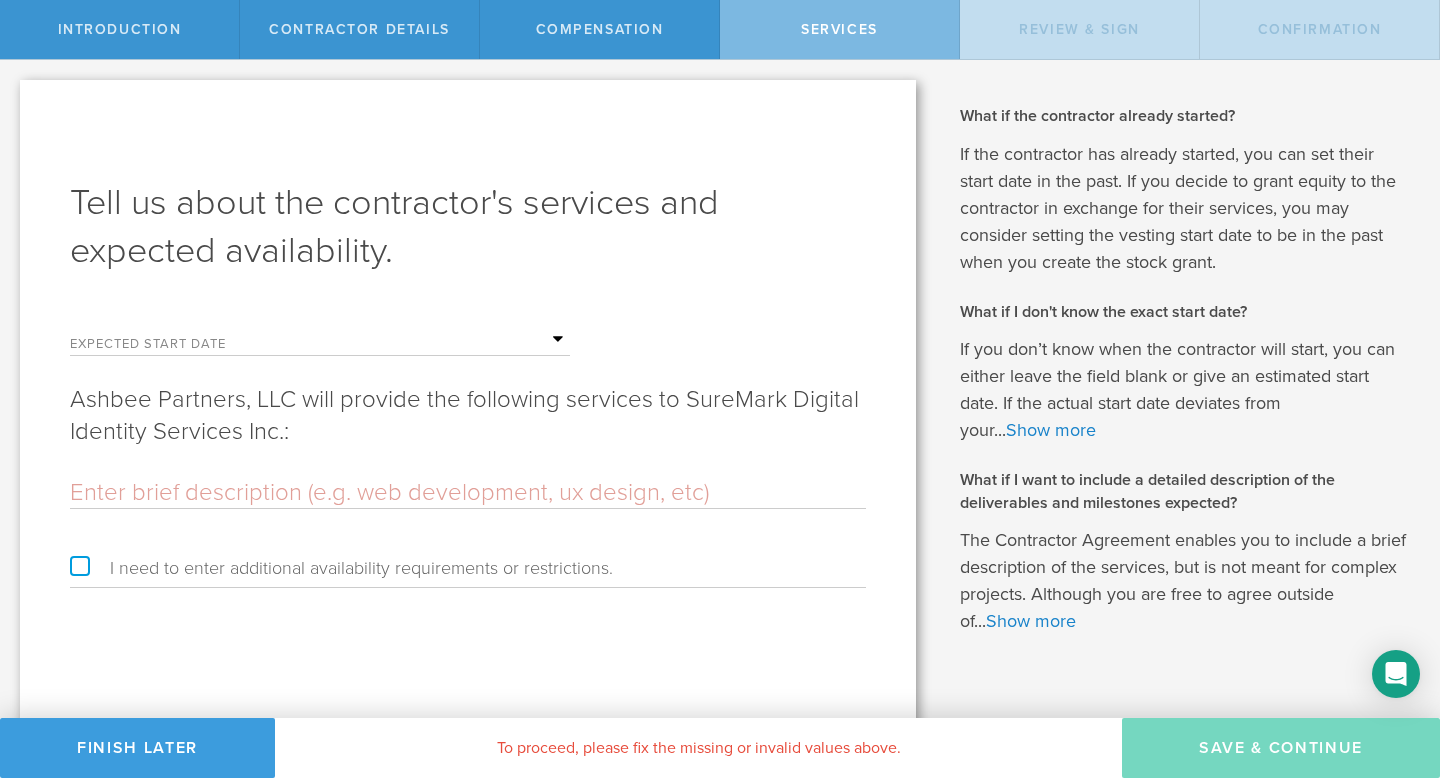 click at bounding box center [420, 340] 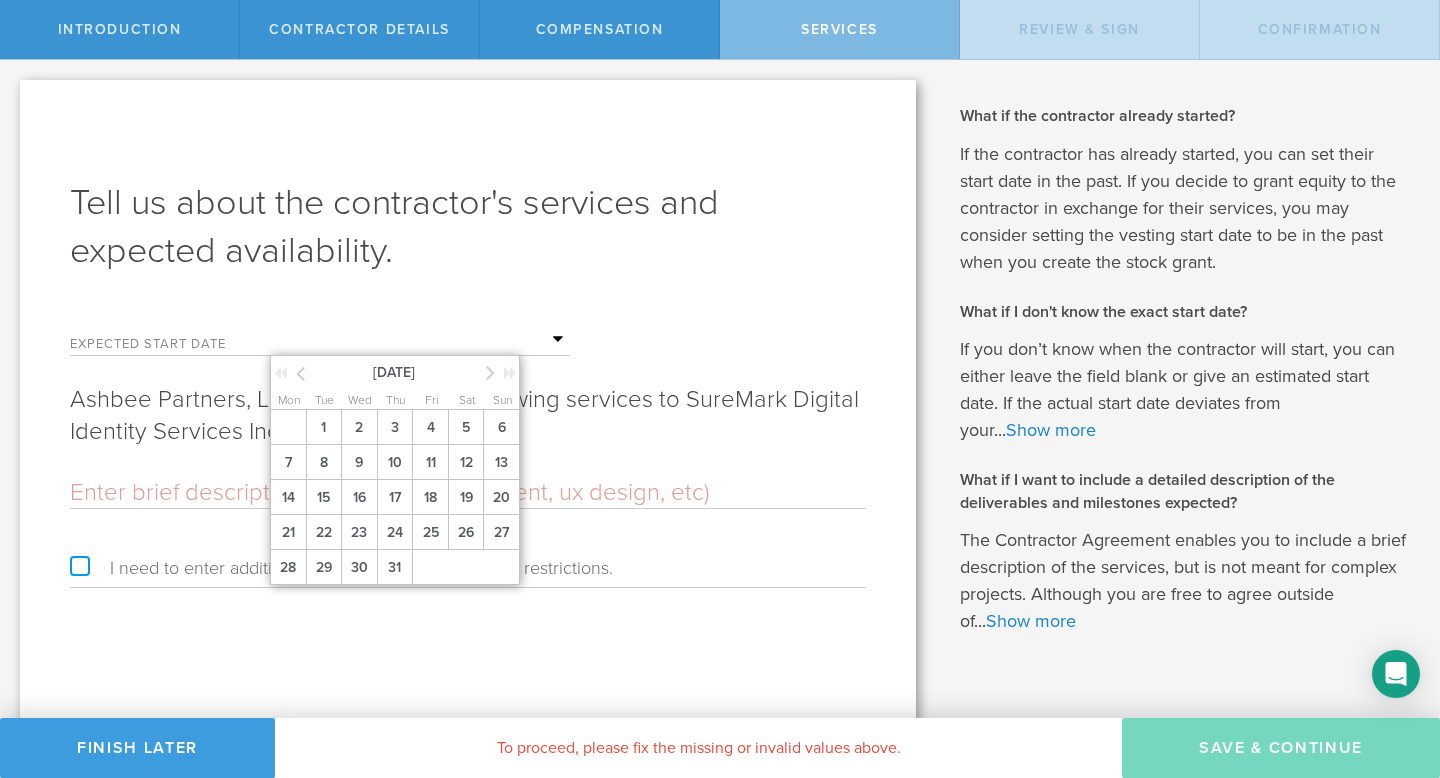 click at bounding box center (490, 372) 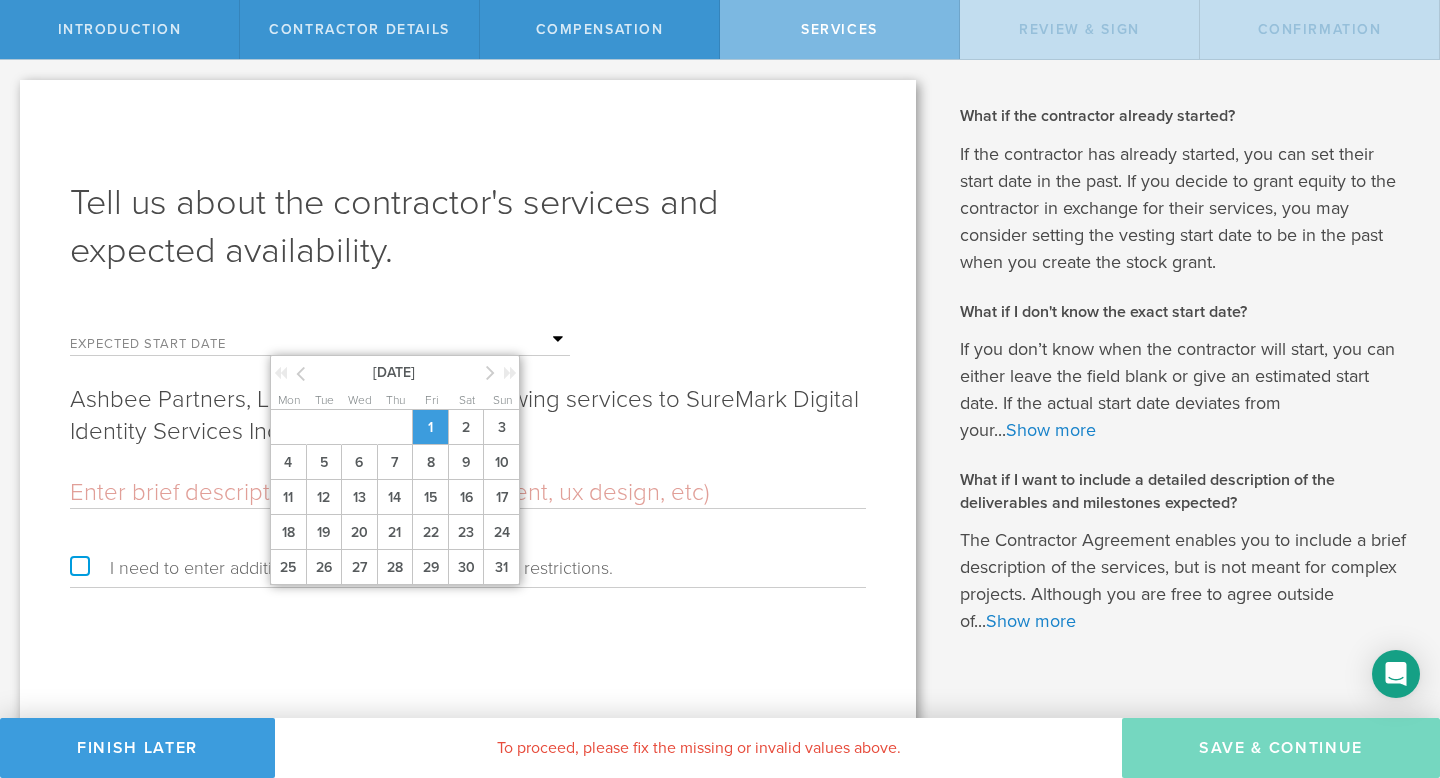 click on "1" at bounding box center (430, 427) 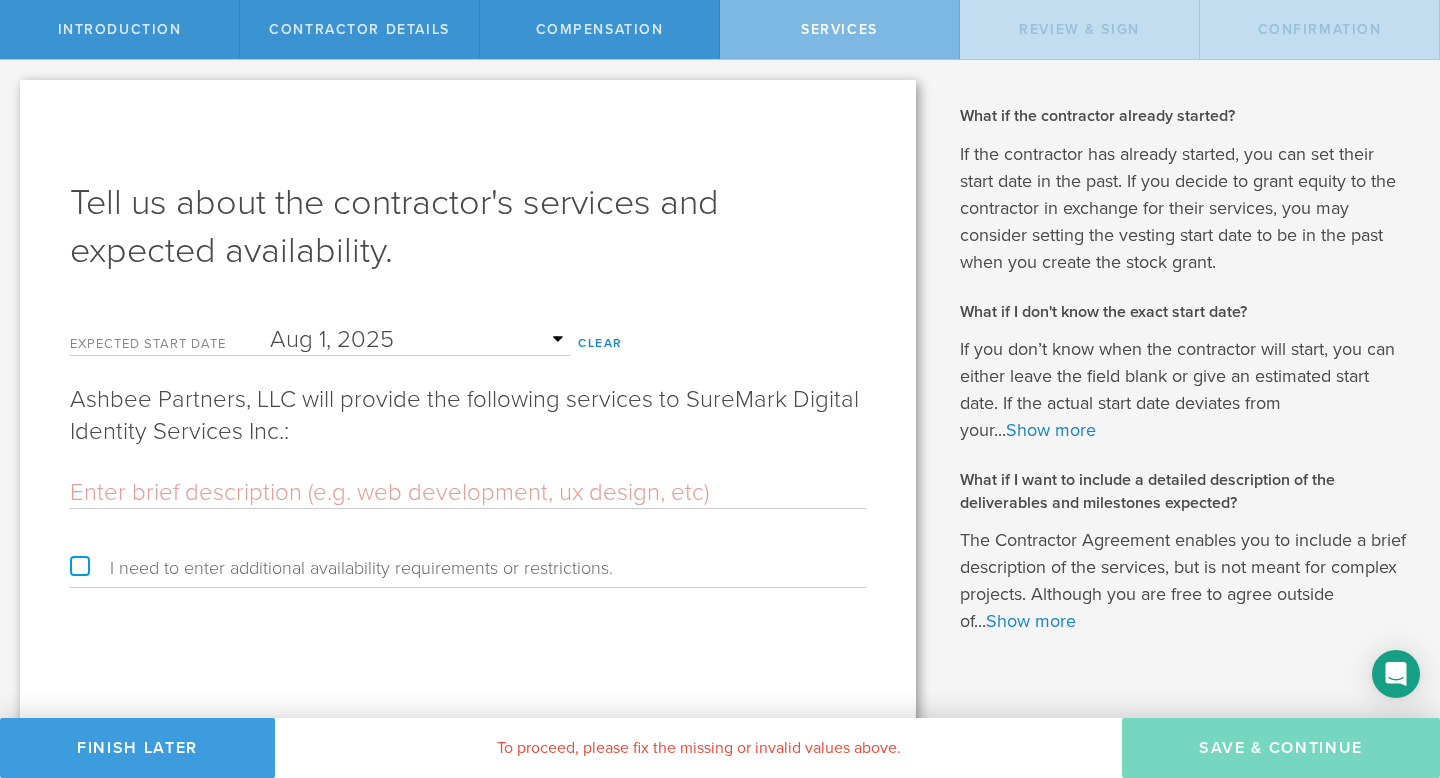 click at bounding box center (468, 493) 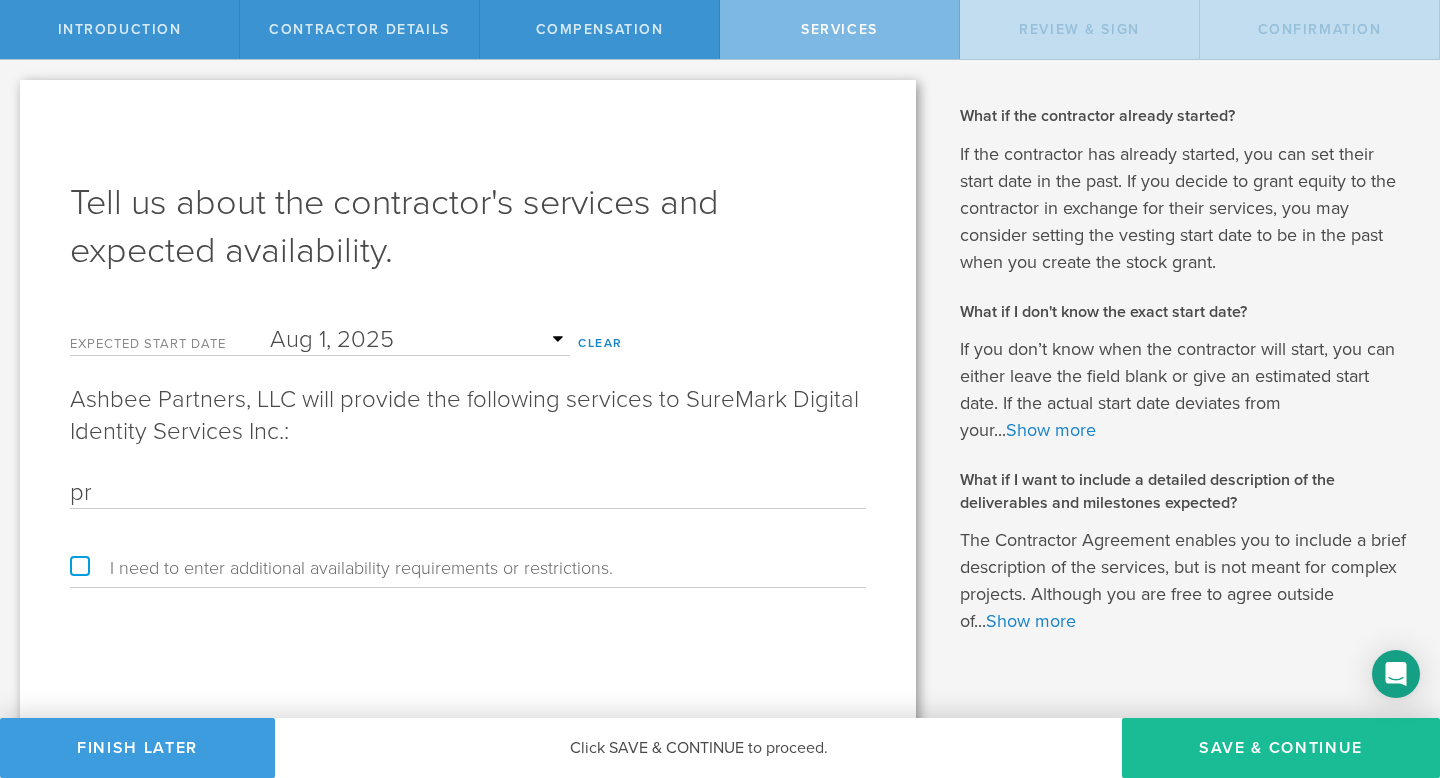 type on "p" 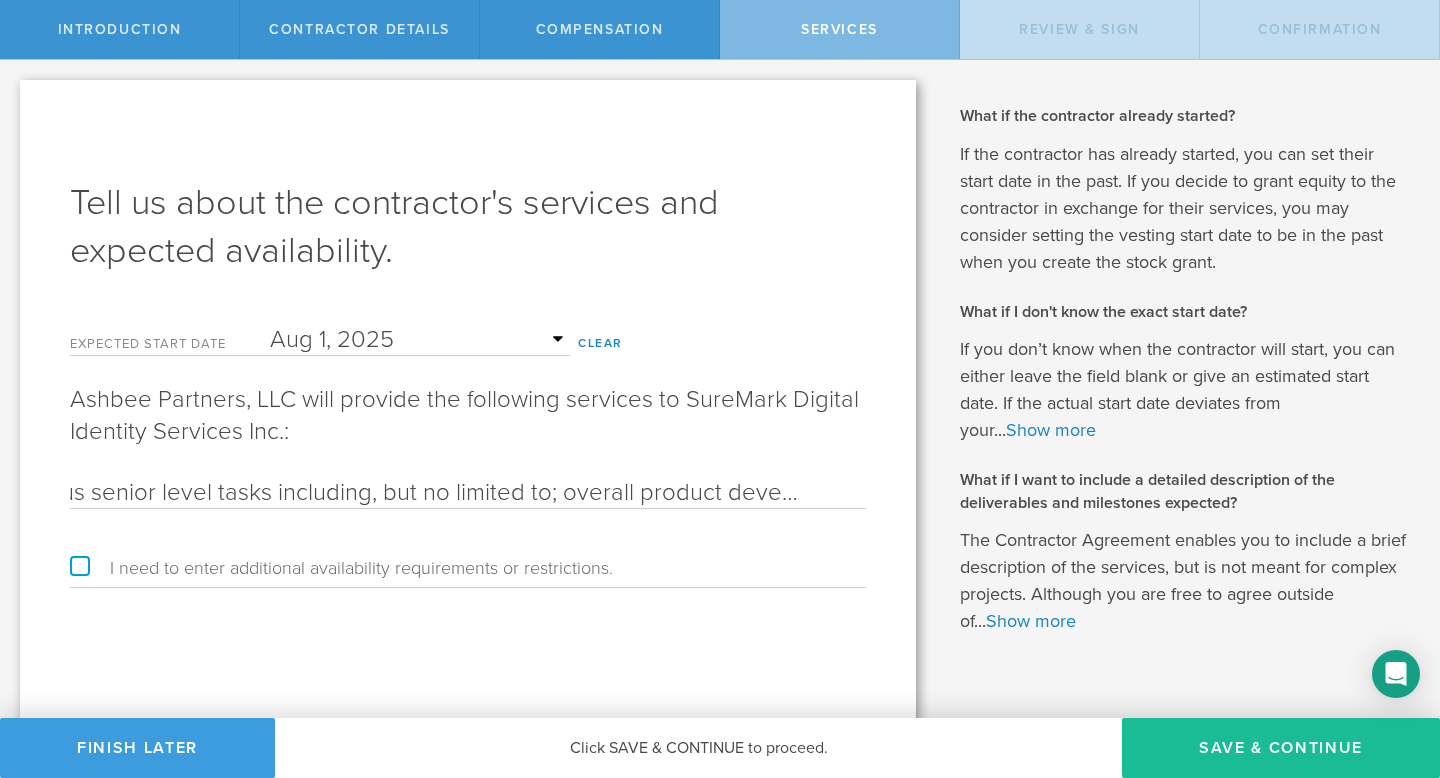 scroll, scrollTop: 0, scrollLeft: 76, axis: horizontal 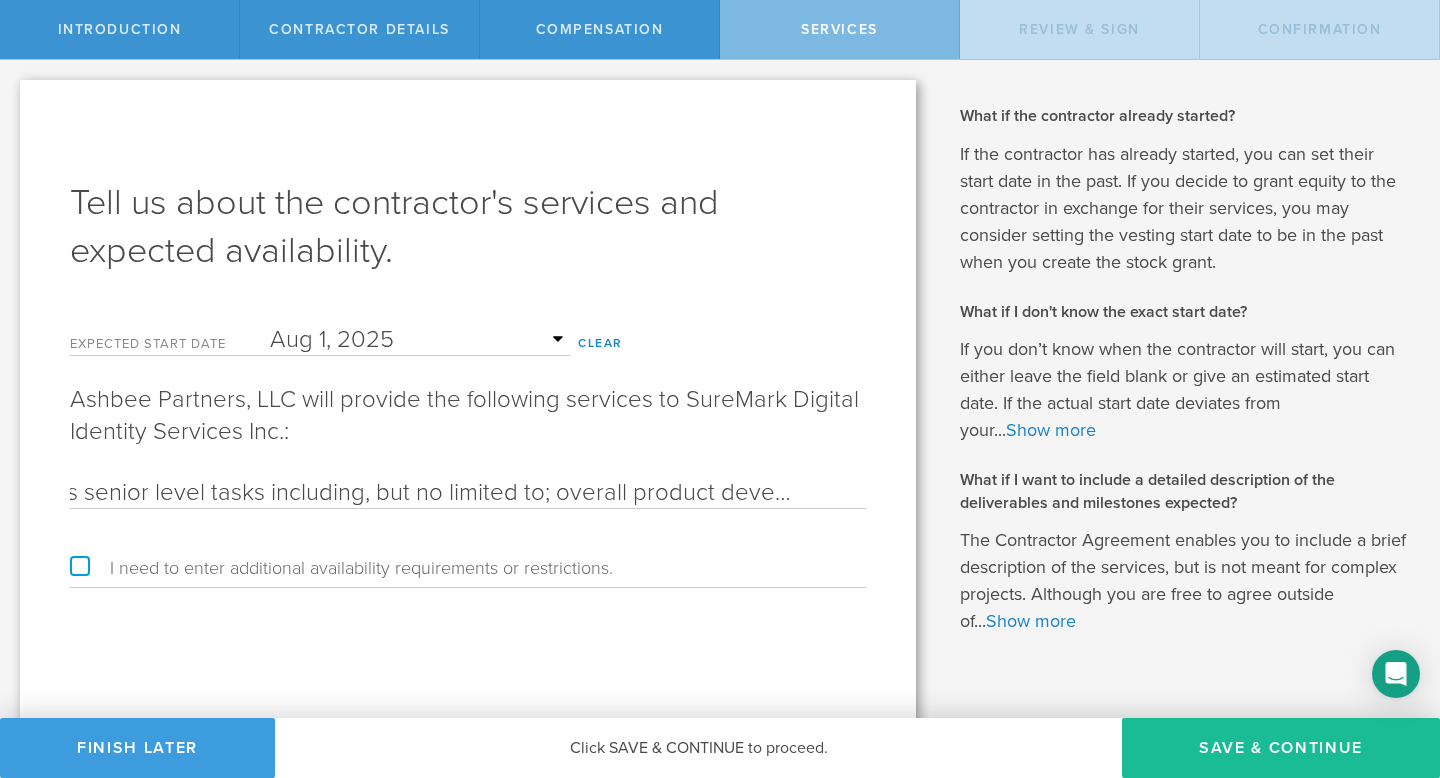 drag, startPoint x: 625, startPoint y: 489, endPoint x: 550, endPoint y: 482, distance: 75.32596 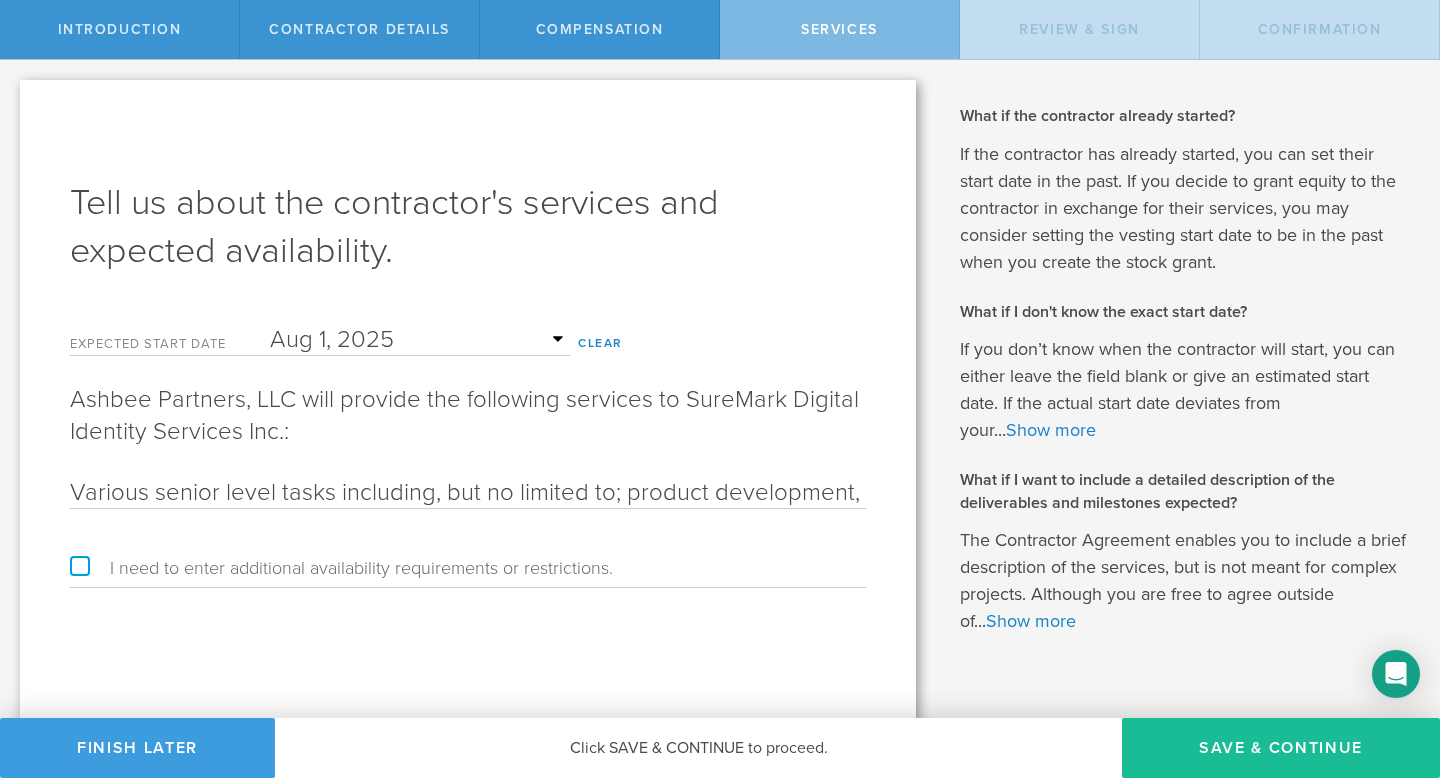scroll, scrollTop: 0, scrollLeft: 1, axis: horizontal 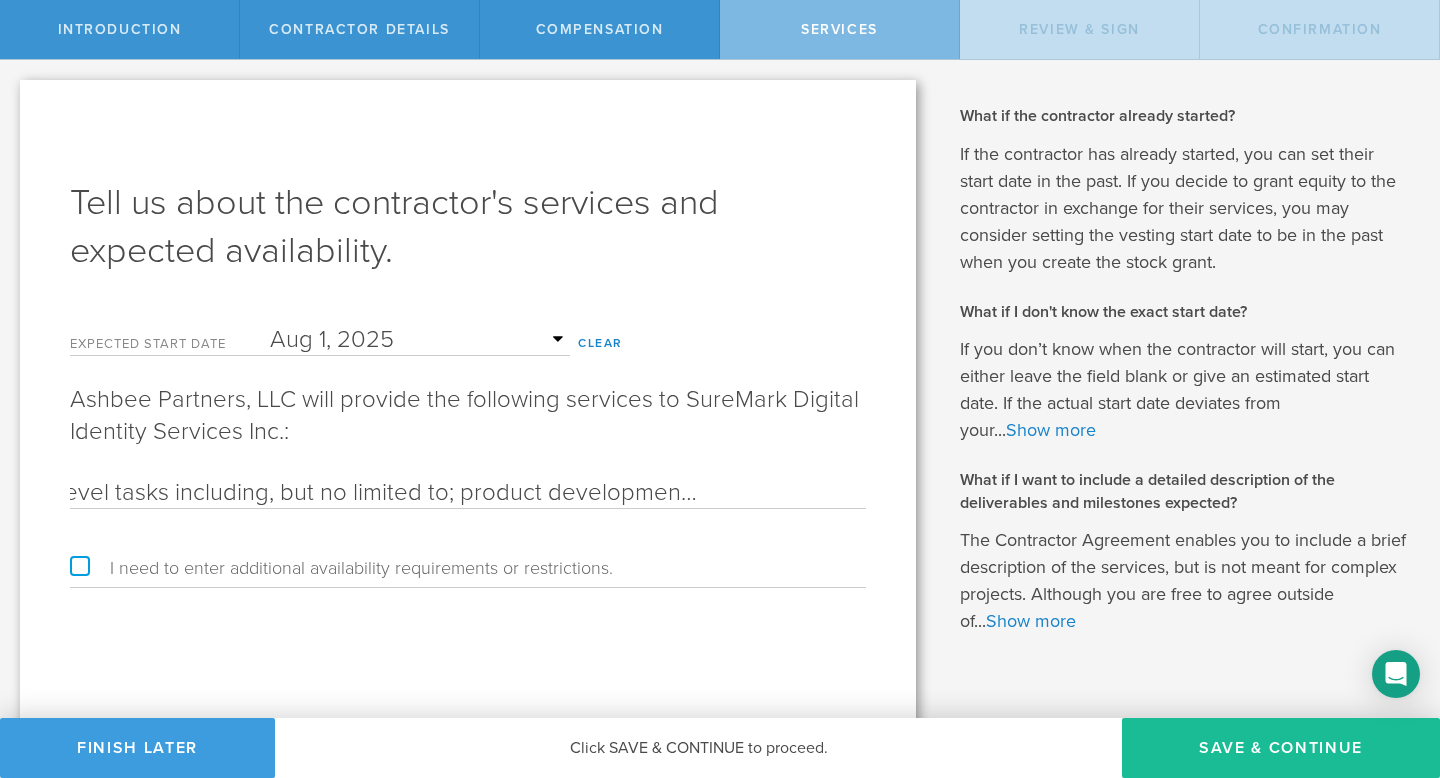 click on "Various senior level tasks including, but no limited to; product development, GAP accounting" at bounding box center (468, 493) 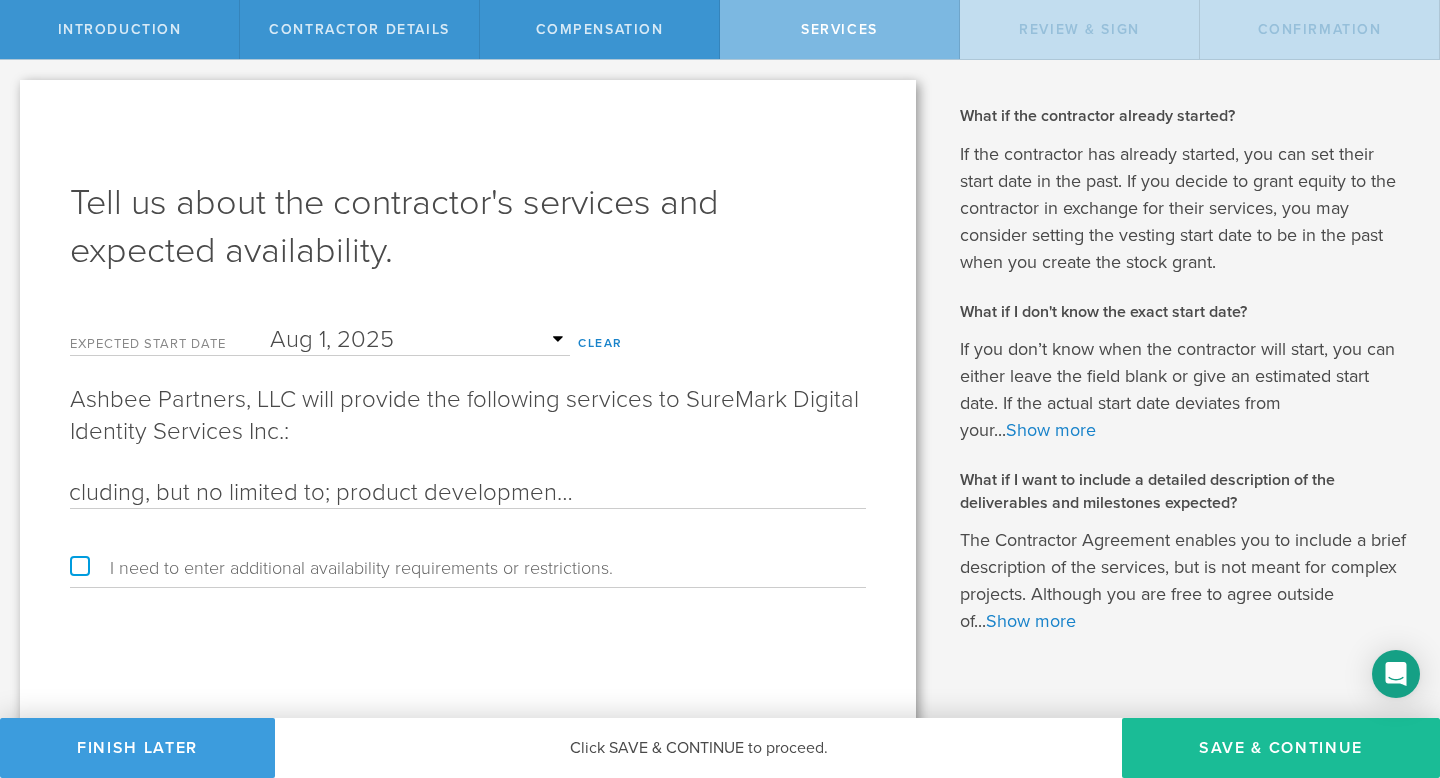 scroll, scrollTop: 0, scrollLeft: 296, axis: horizontal 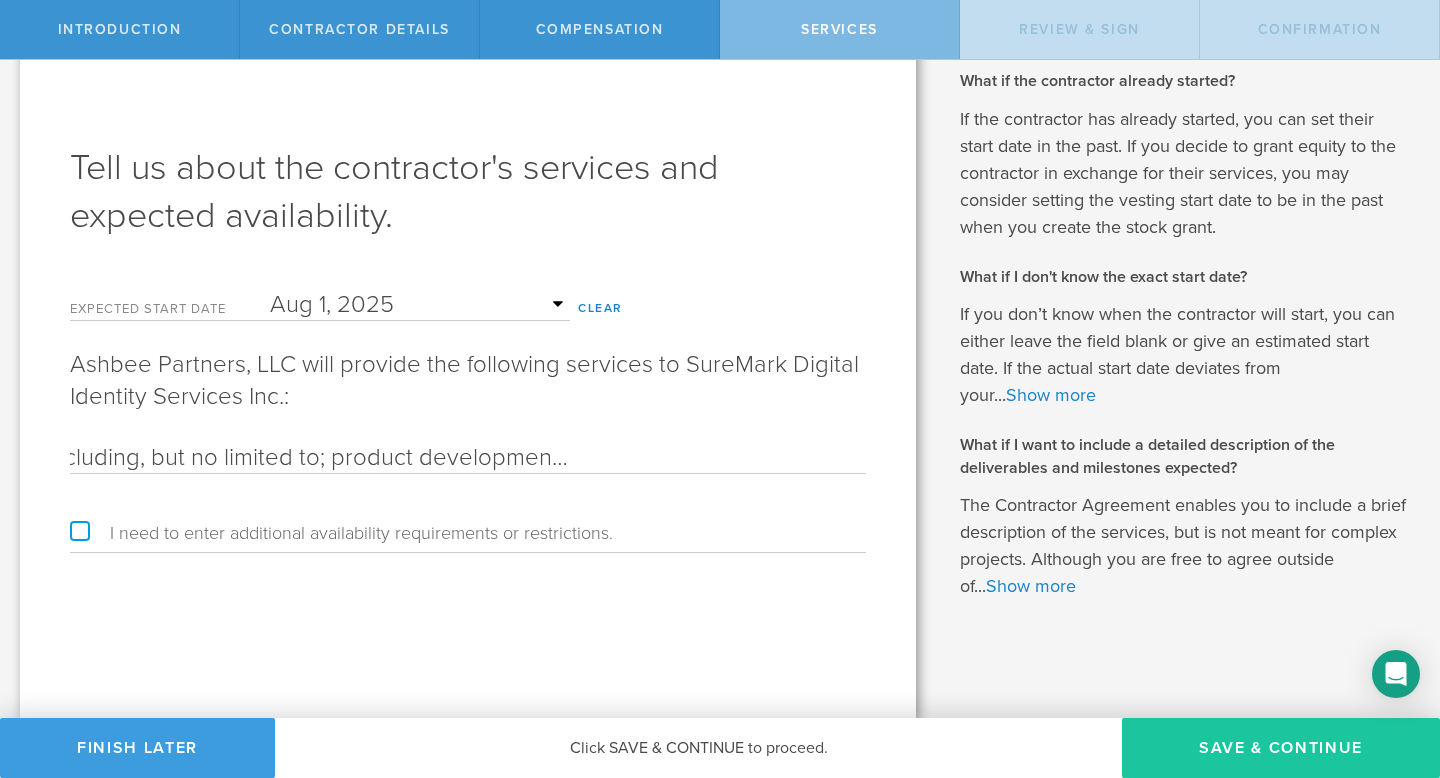type on "Various senior level tasks including, but no limited to; product development, GAAP accounting, sales, etc." 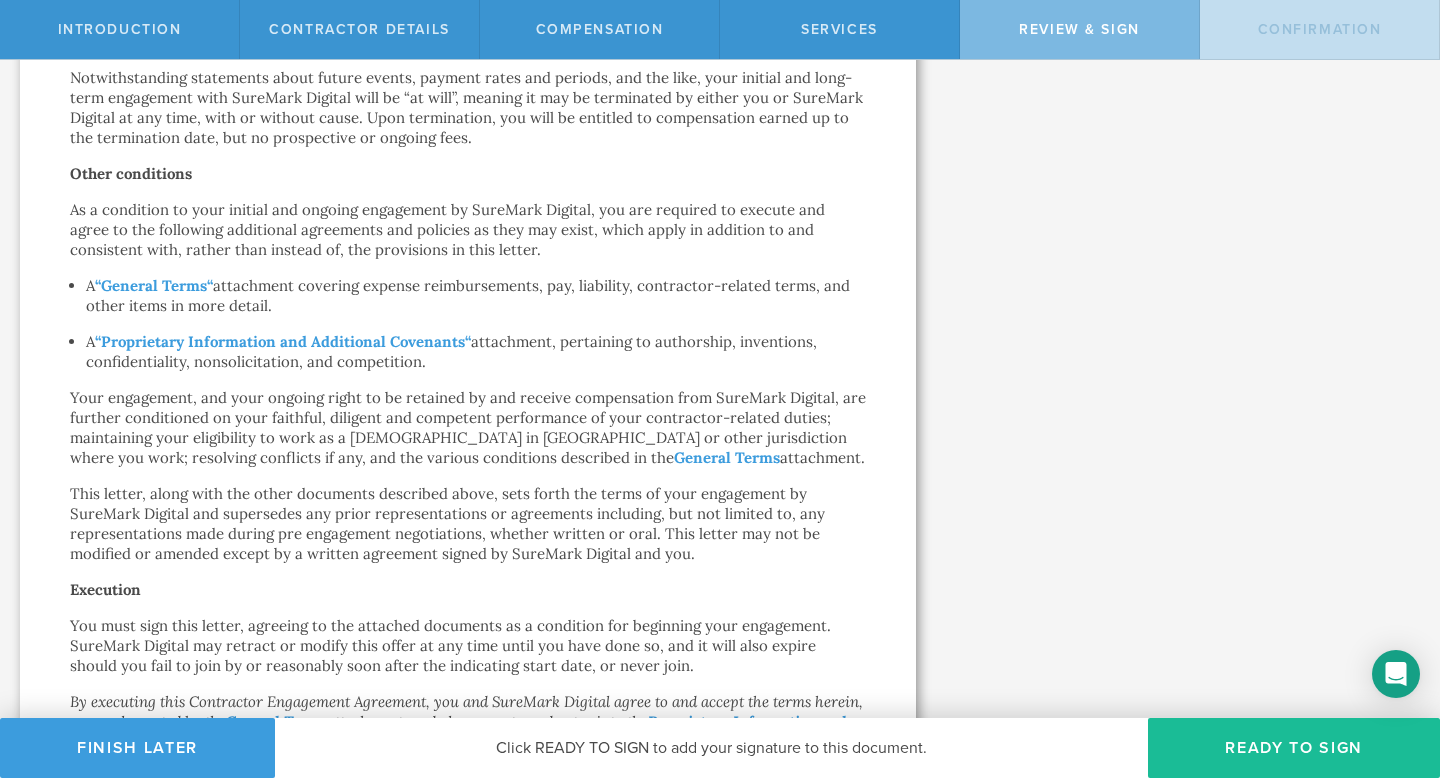 scroll, scrollTop: 1058, scrollLeft: 0, axis: vertical 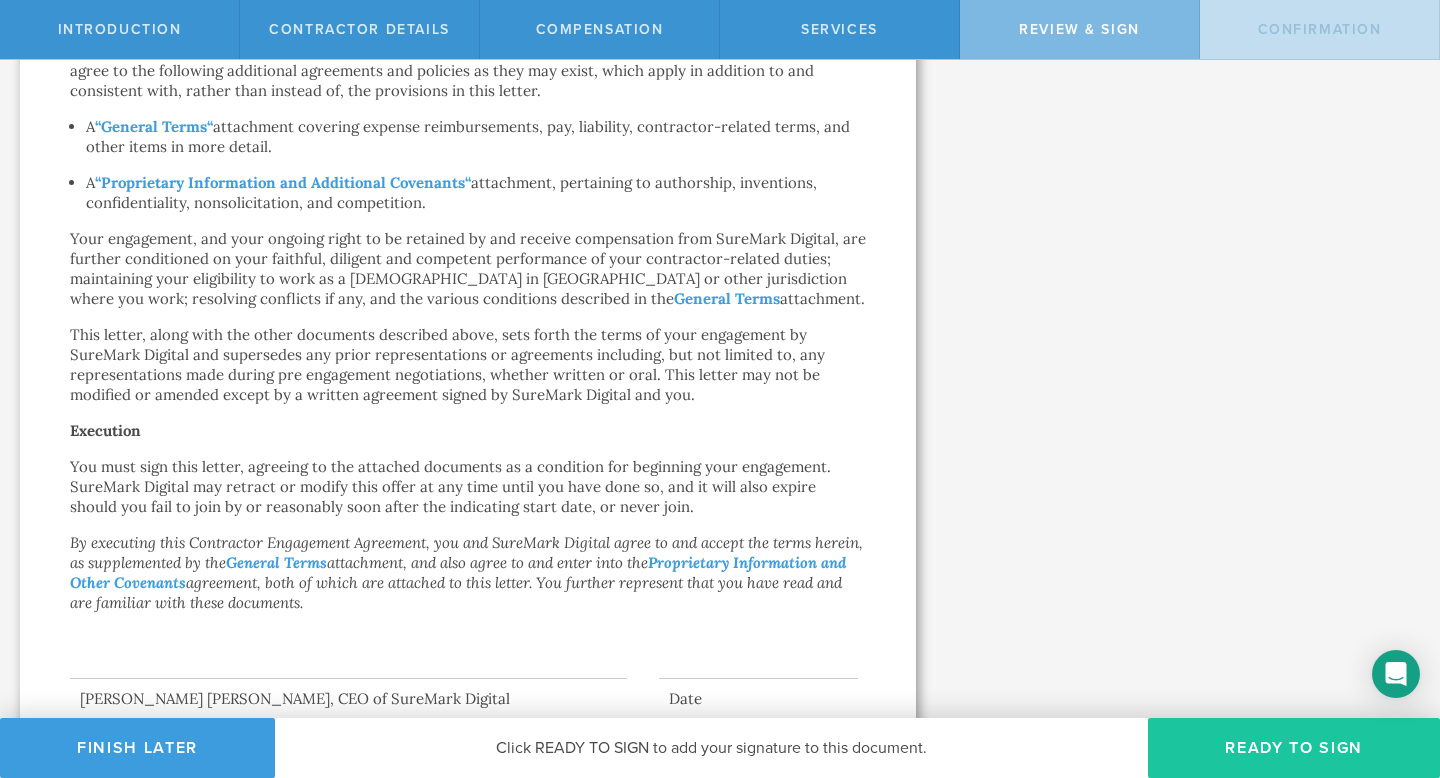 click on "Ready to Sign" at bounding box center (1294, 748) 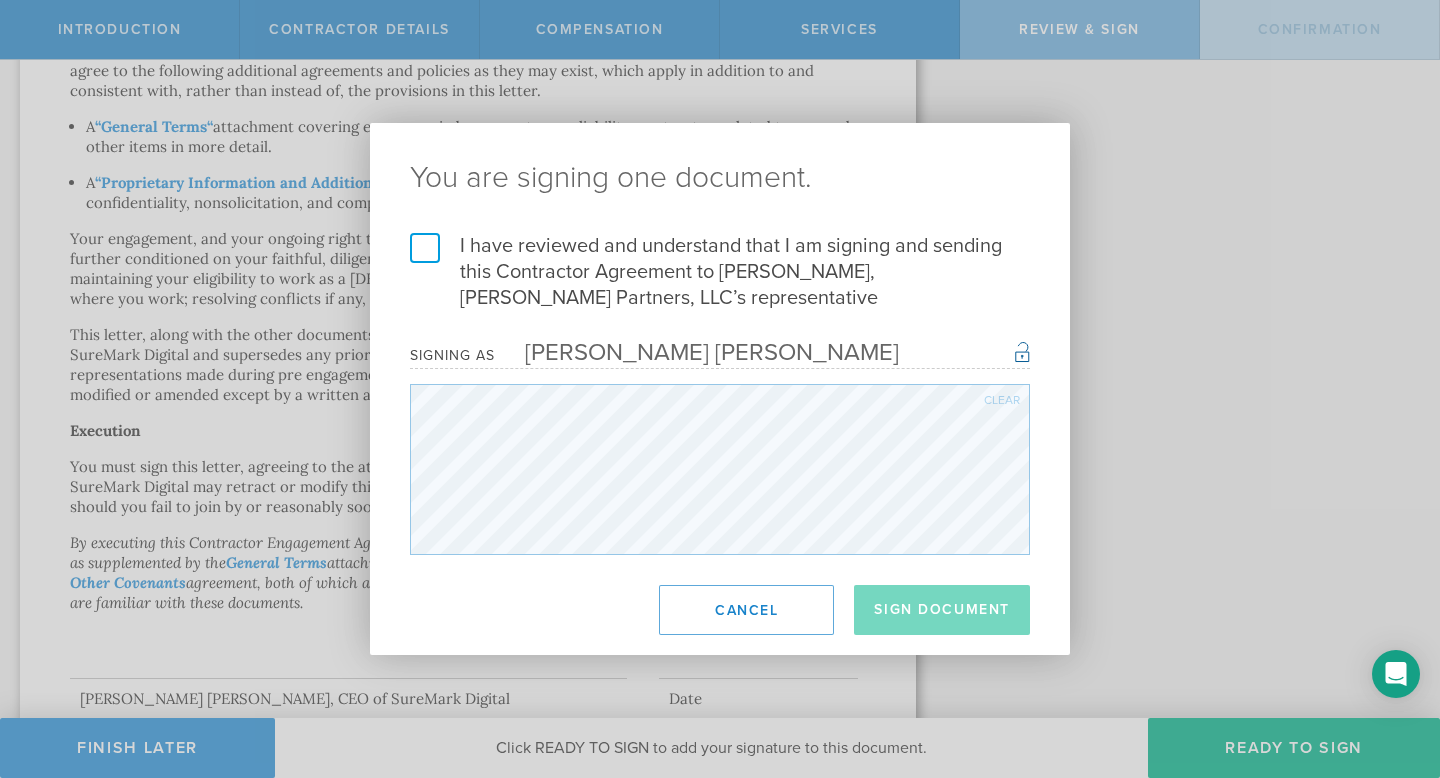 click on "I have reviewed and understand that I am signing and sending this Contractor Agreement to William F. Long Jr., Ashbee Partners, LLC’s representative" at bounding box center (720, 272) 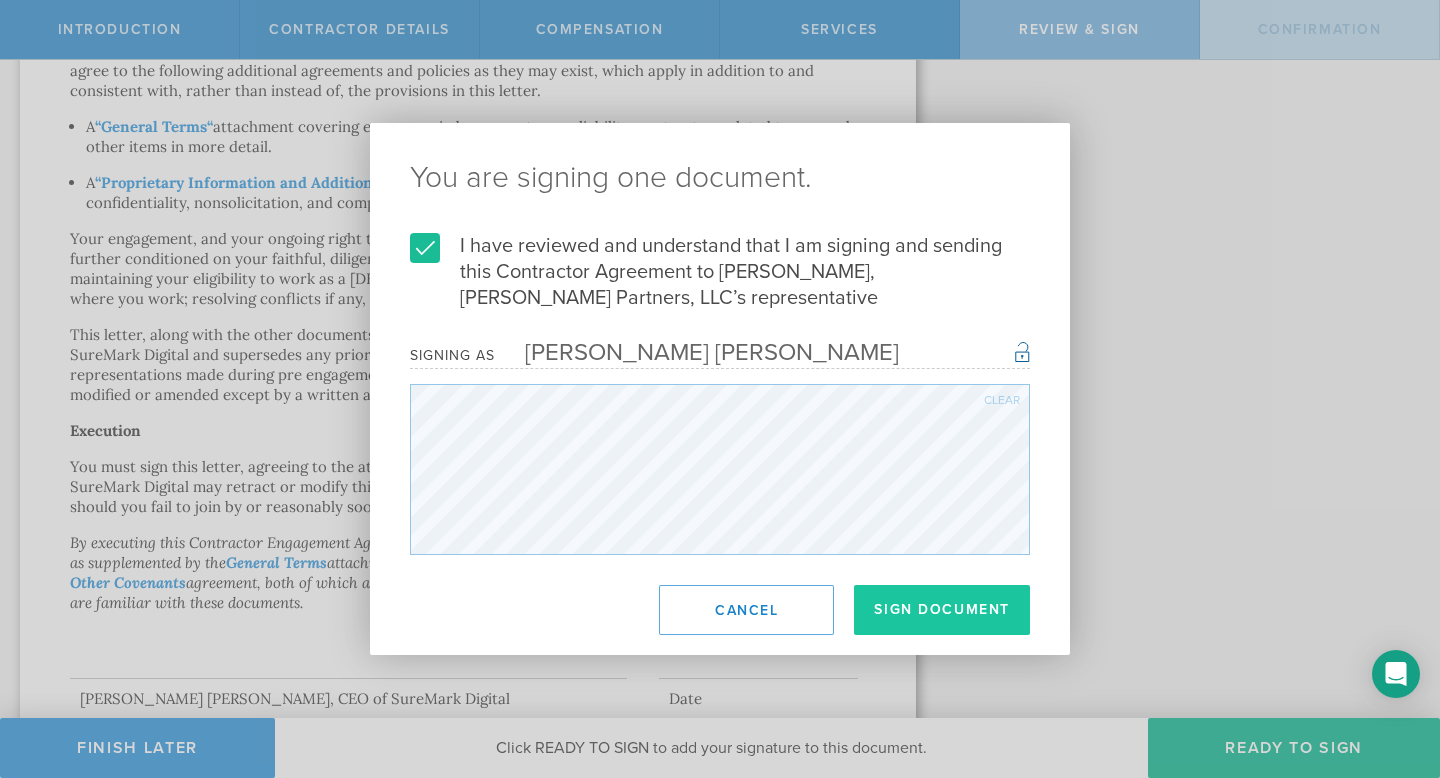 click on "Sign Document" at bounding box center [942, 610] 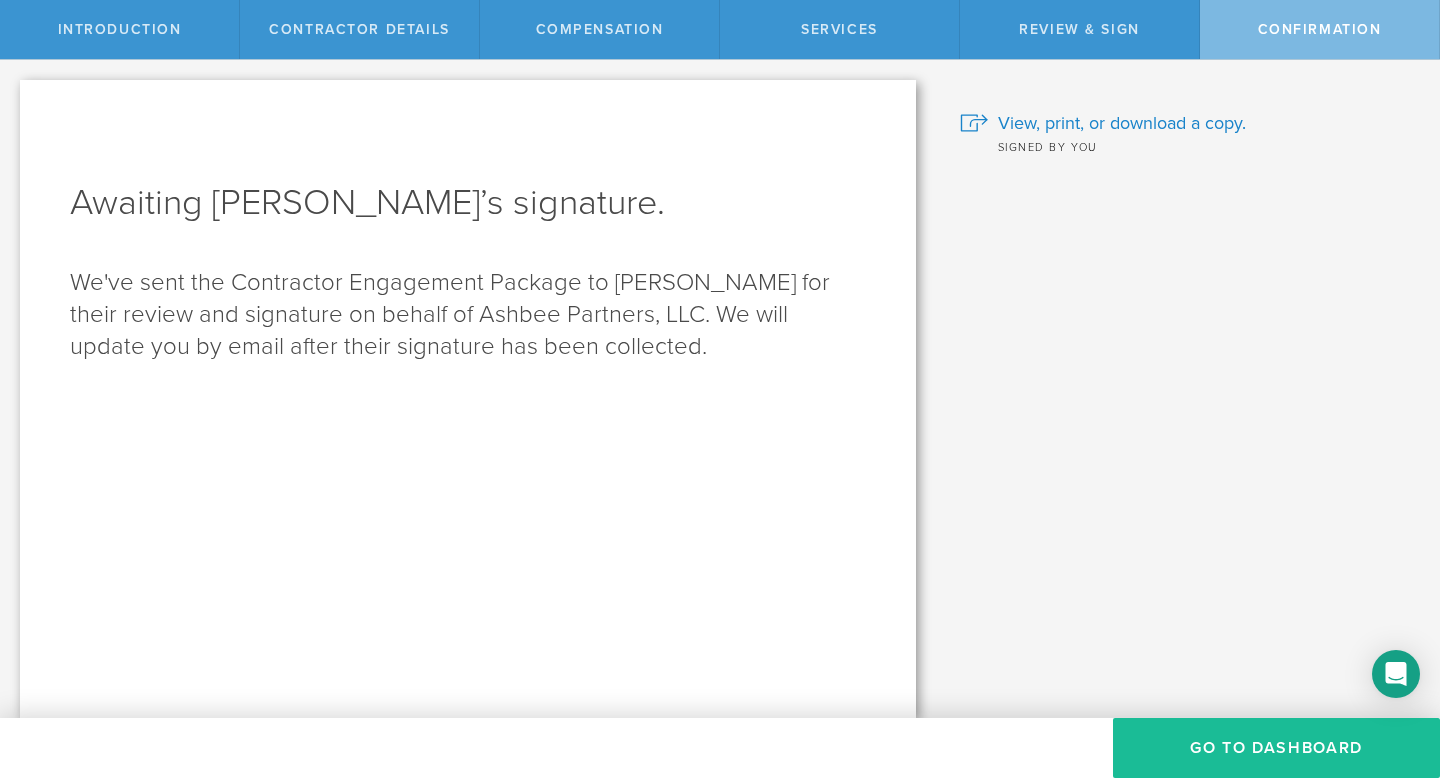 scroll, scrollTop: 0, scrollLeft: 0, axis: both 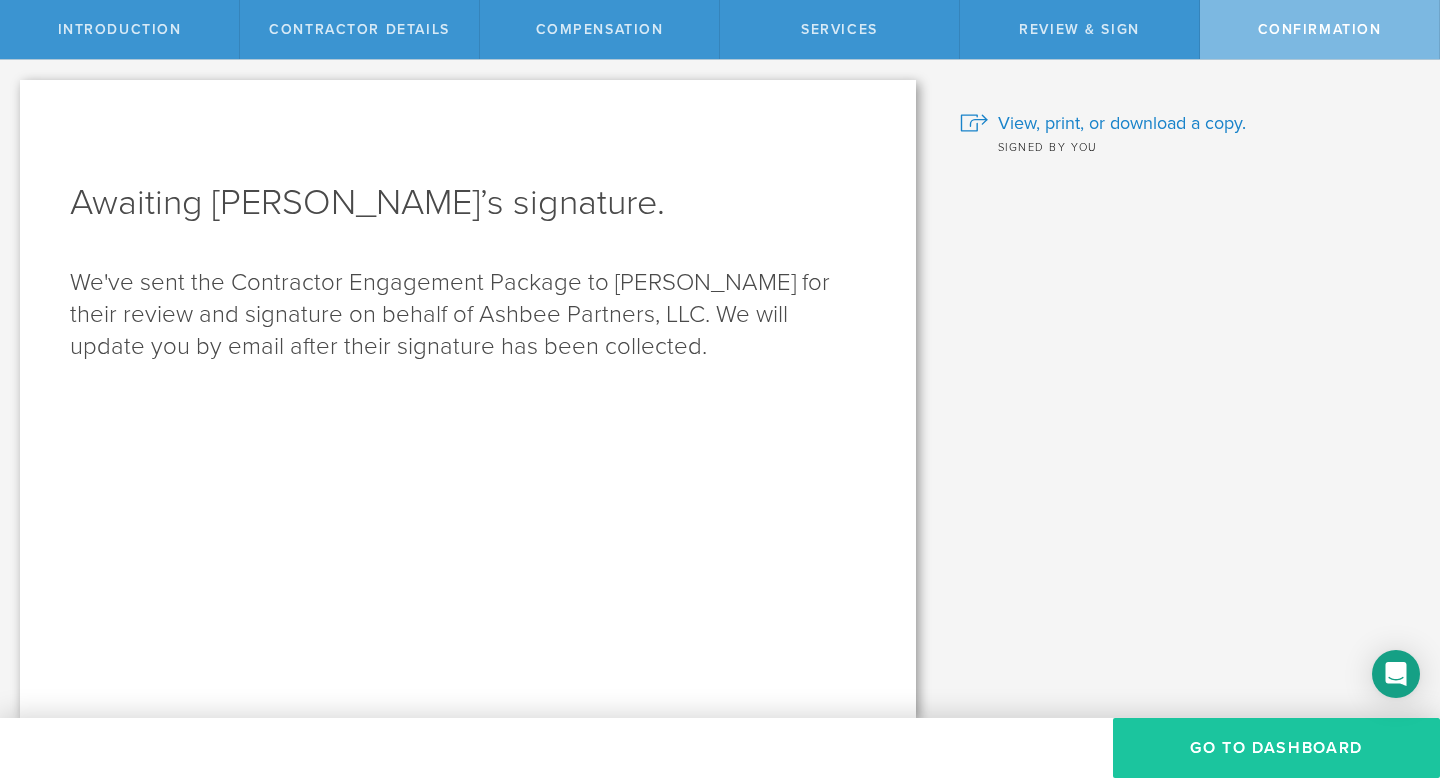 click on "Go To Dashboard" at bounding box center [1276, 748] 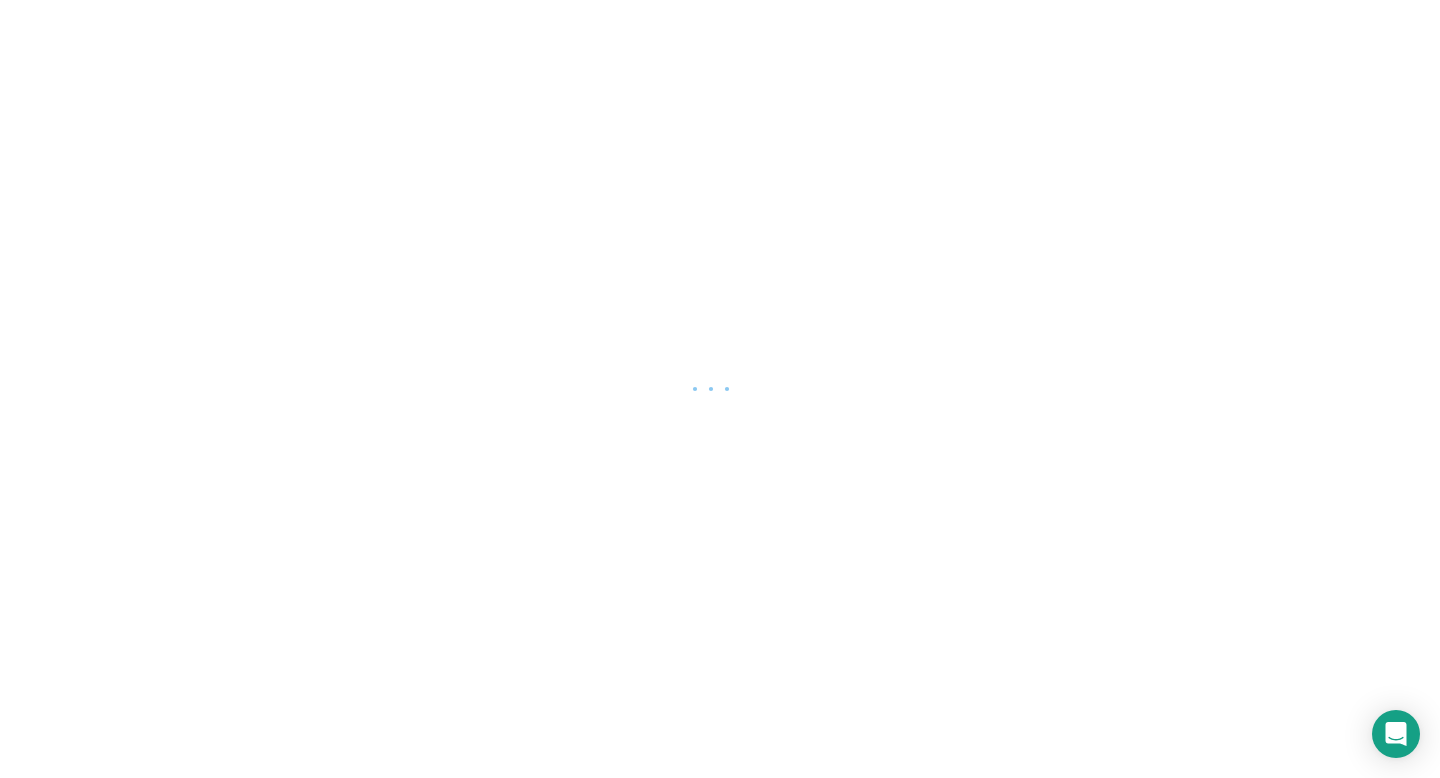 scroll, scrollTop: 0, scrollLeft: 0, axis: both 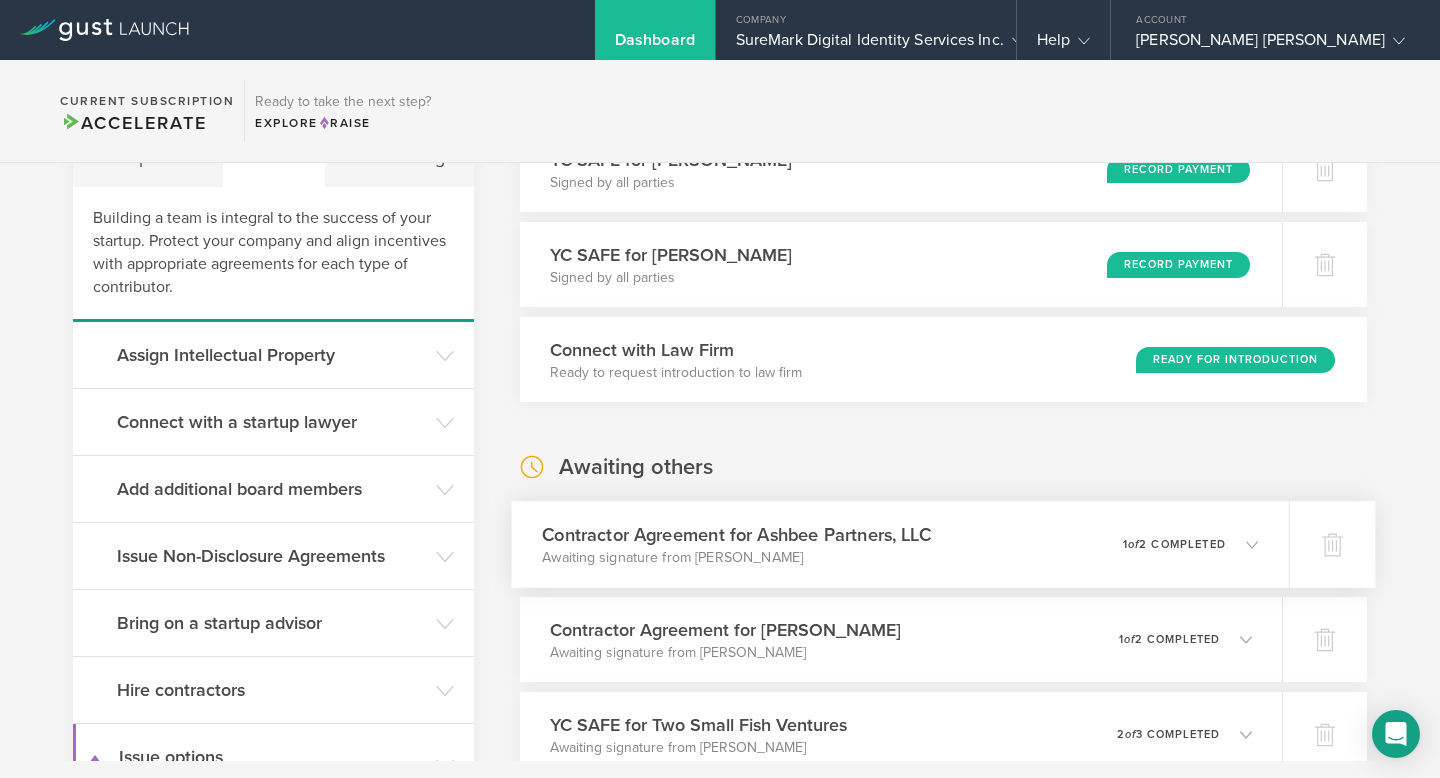 click on "0 undeliverable 1  of  2 completed" at bounding box center (1190, 545) 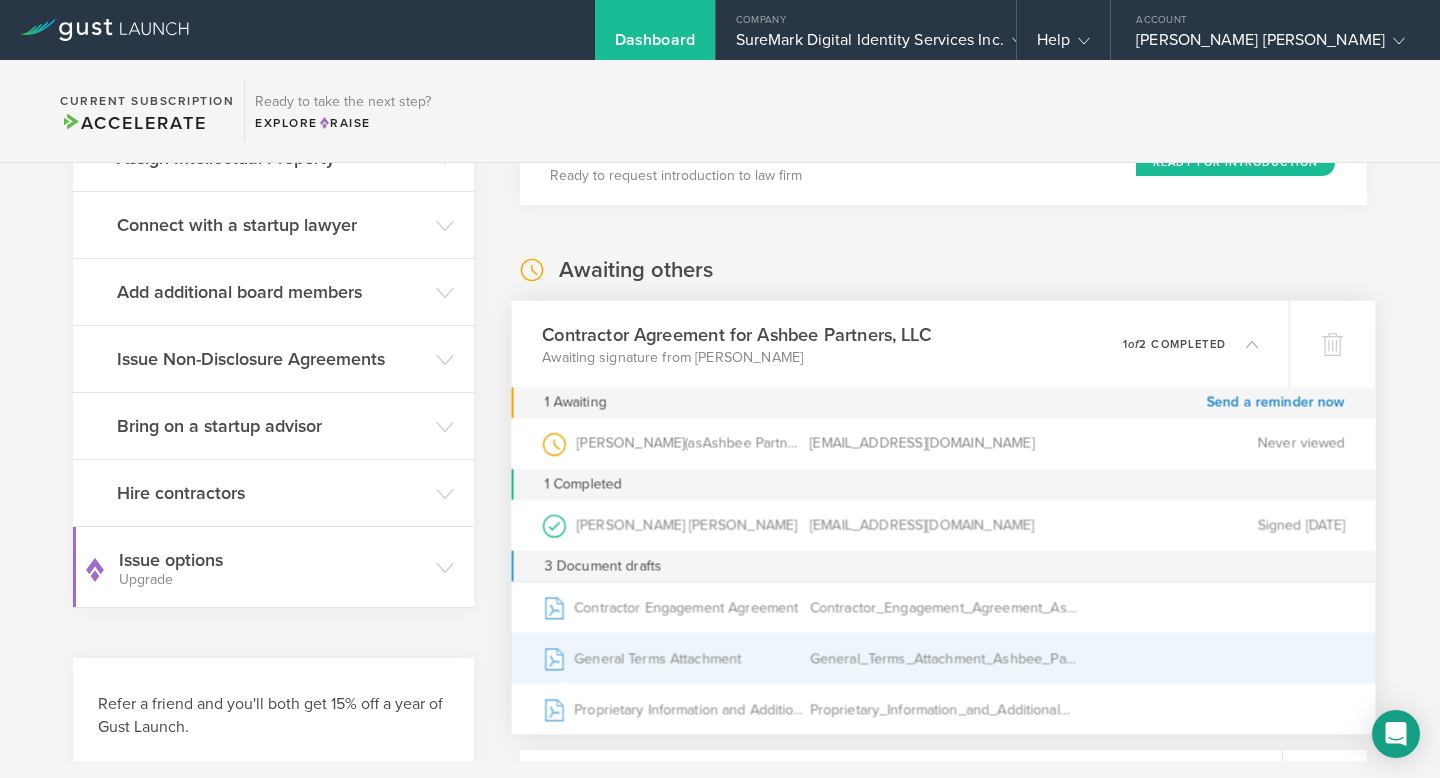 scroll, scrollTop: 341, scrollLeft: 0, axis: vertical 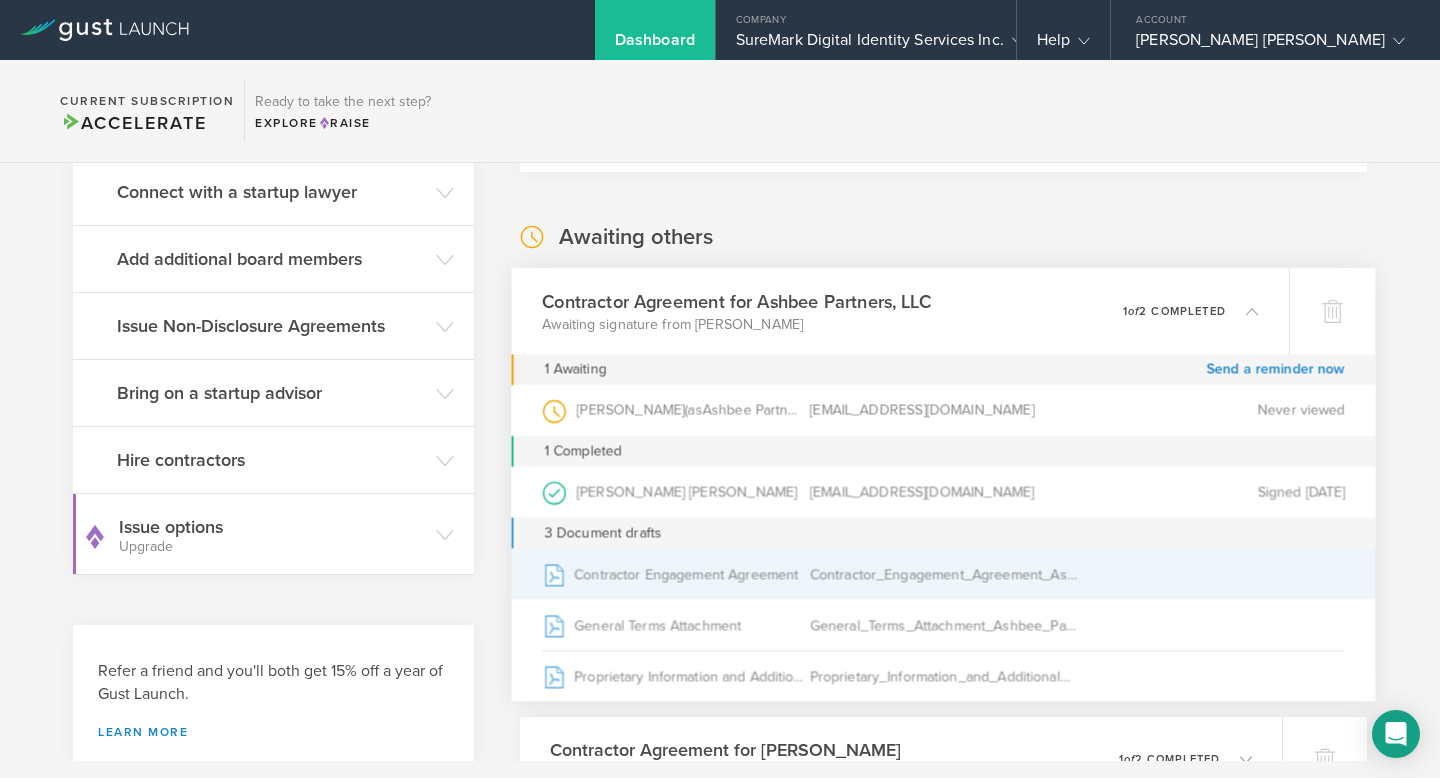 click on "Contractor_Engagement_Agreement_Ashbee_Partners_LLC.pdf" at bounding box center (943, 574) 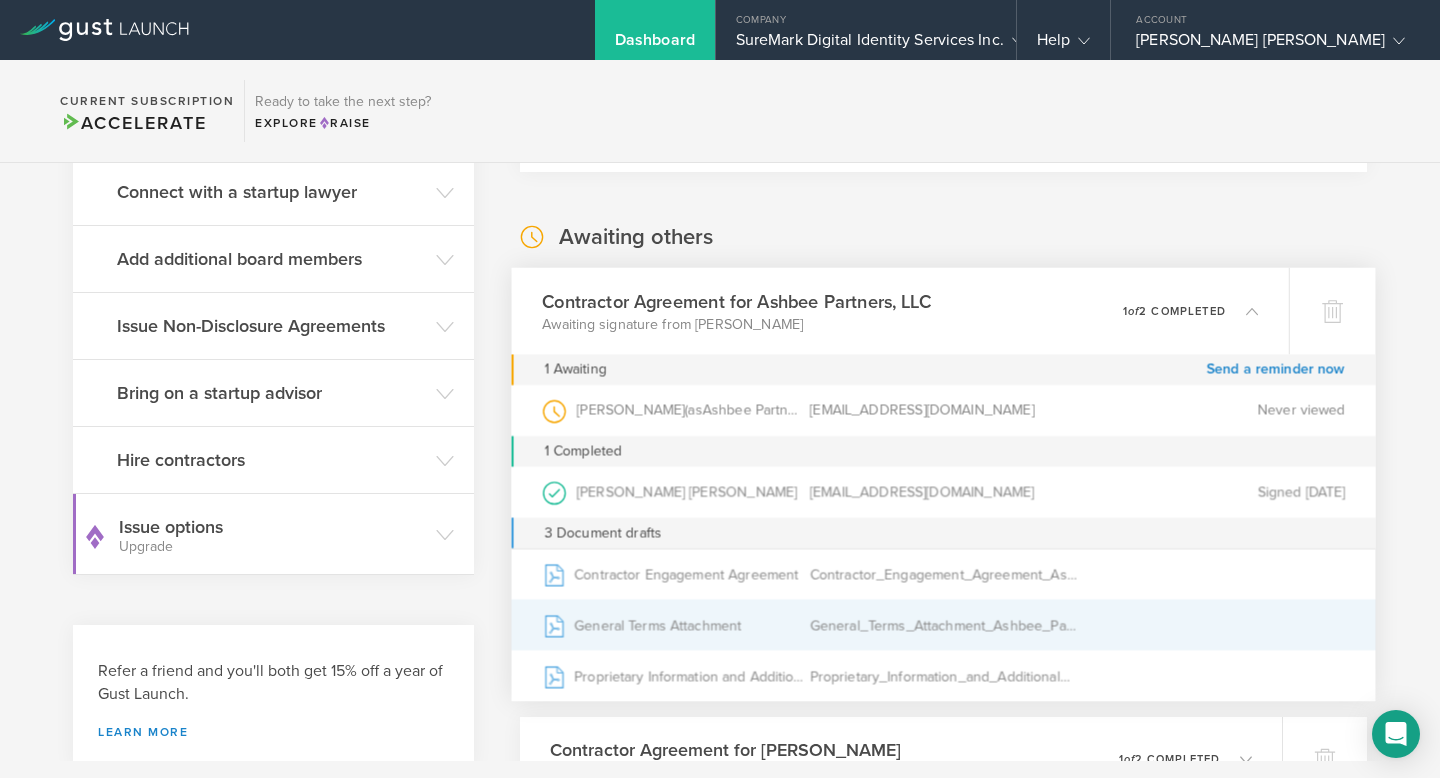 click on "General Terms Attachment" at bounding box center (676, 625) 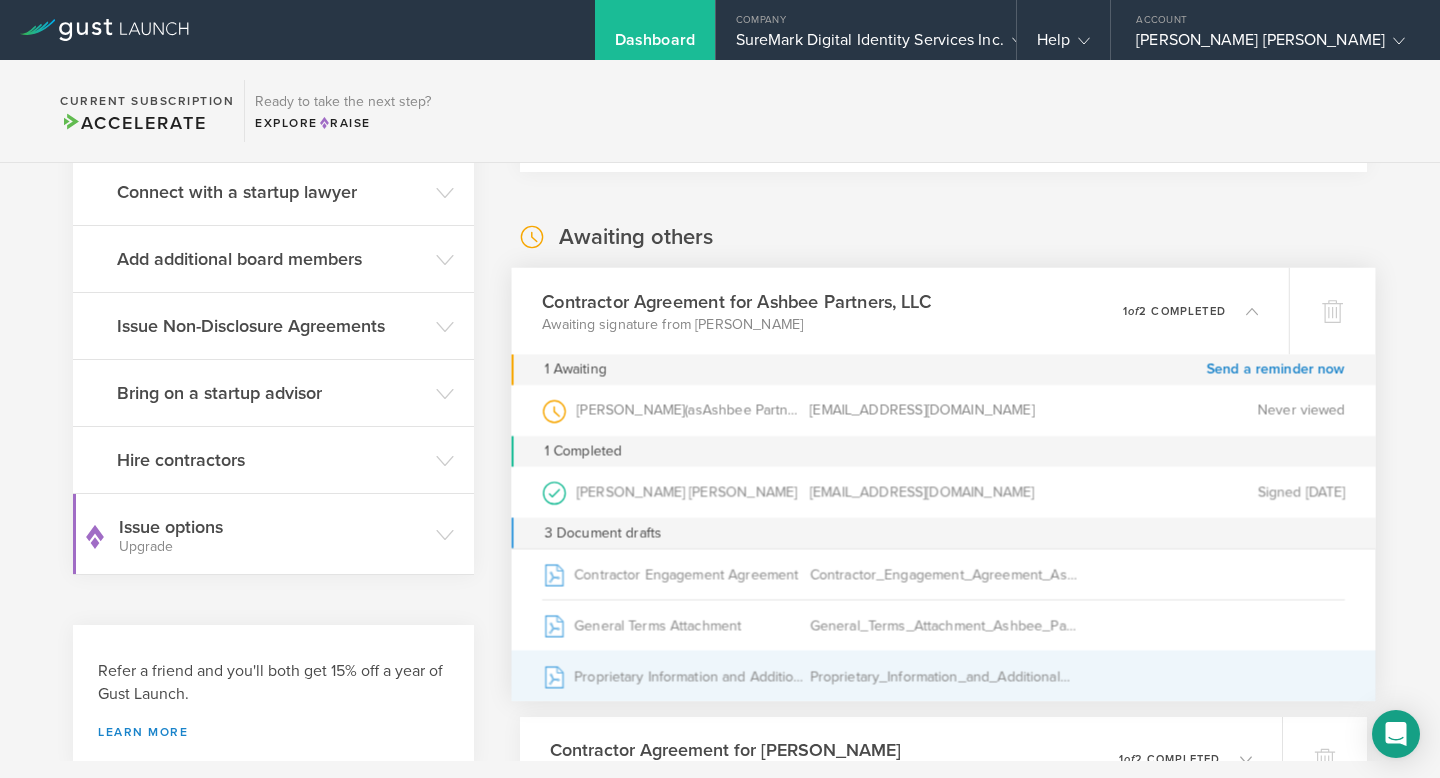 click on "Proprietary Information and Additional Covenants Agreement" at bounding box center [676, 676] 